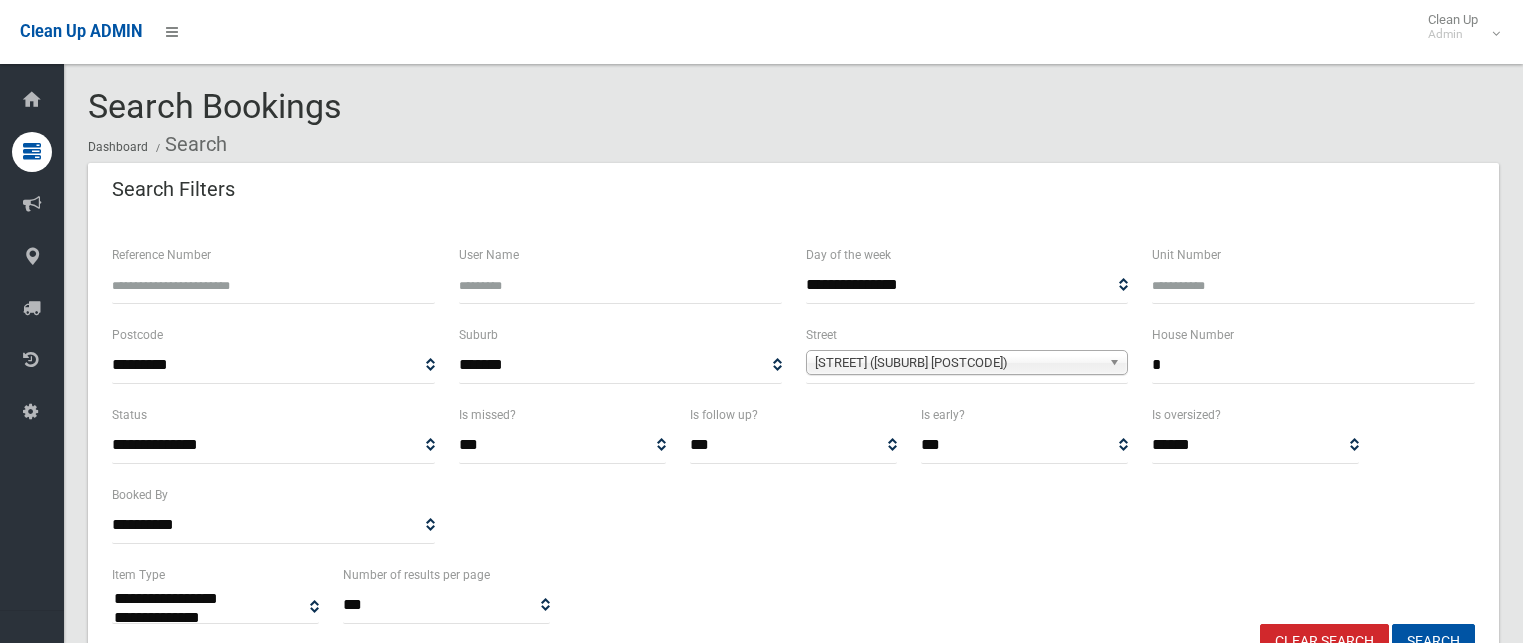 select 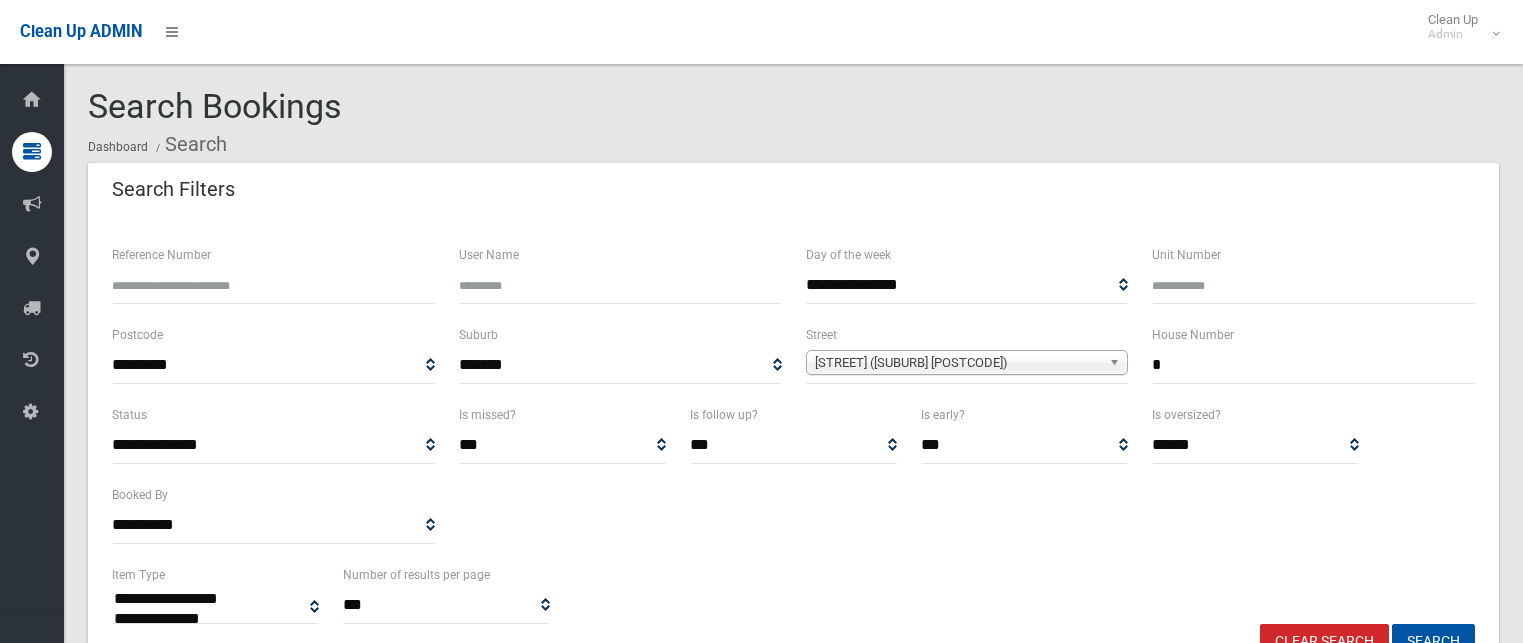 scroll, scrollTop: 0, scrollLeft: 0, axis: both 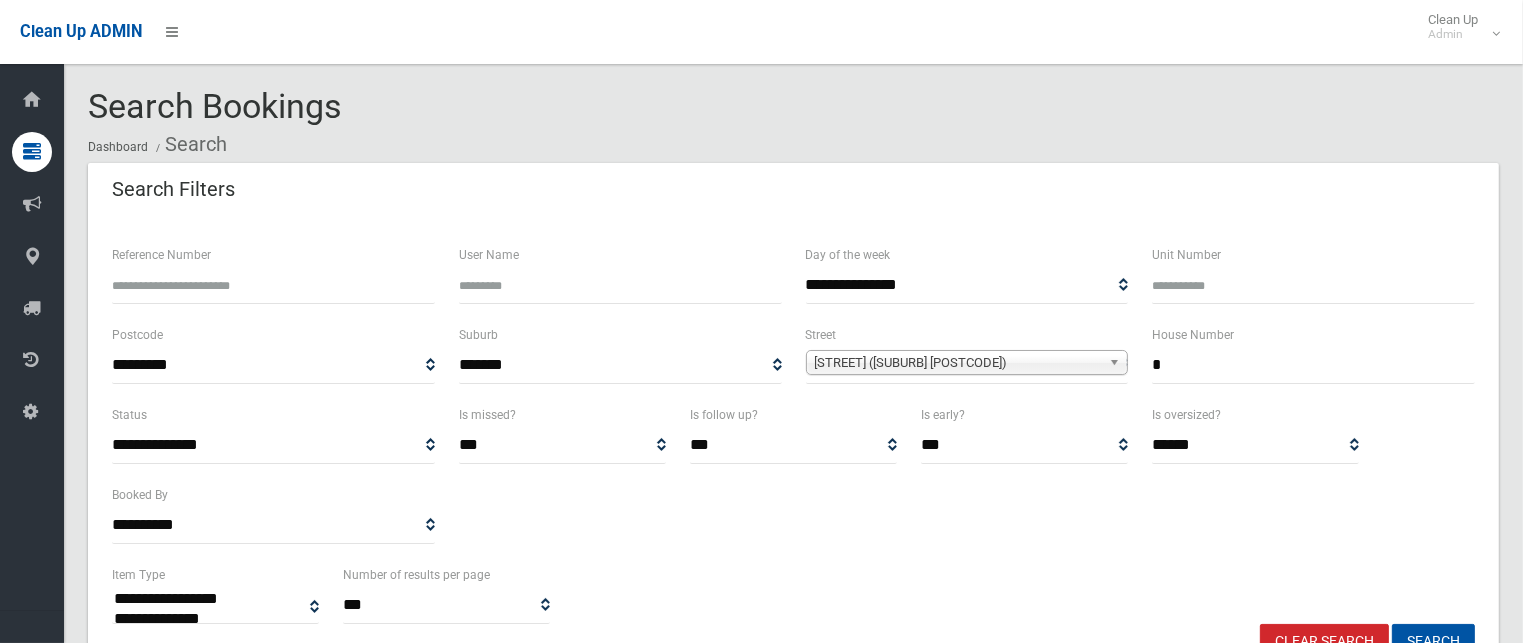 drag, startPoint x: 1225, startPoint y: 365, endPoint x: 950, endPoint y: 367, distance: 275.00726 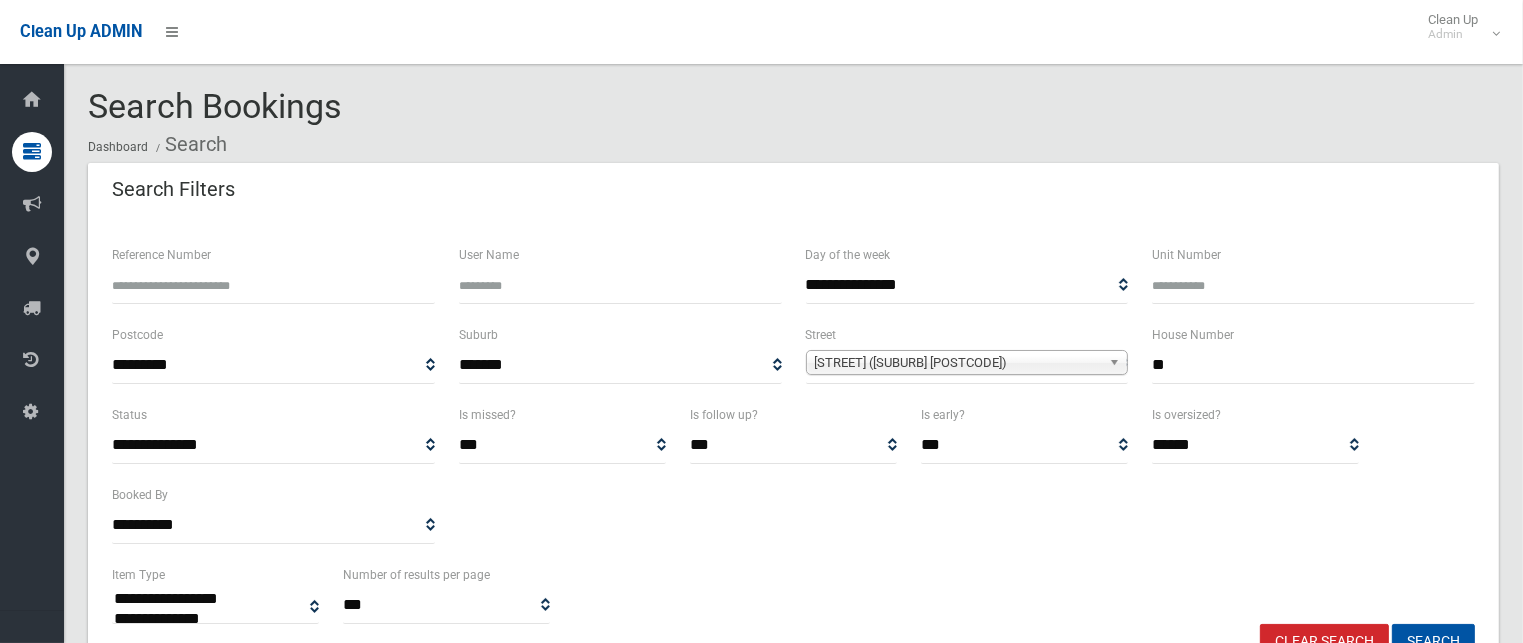 type on "**" 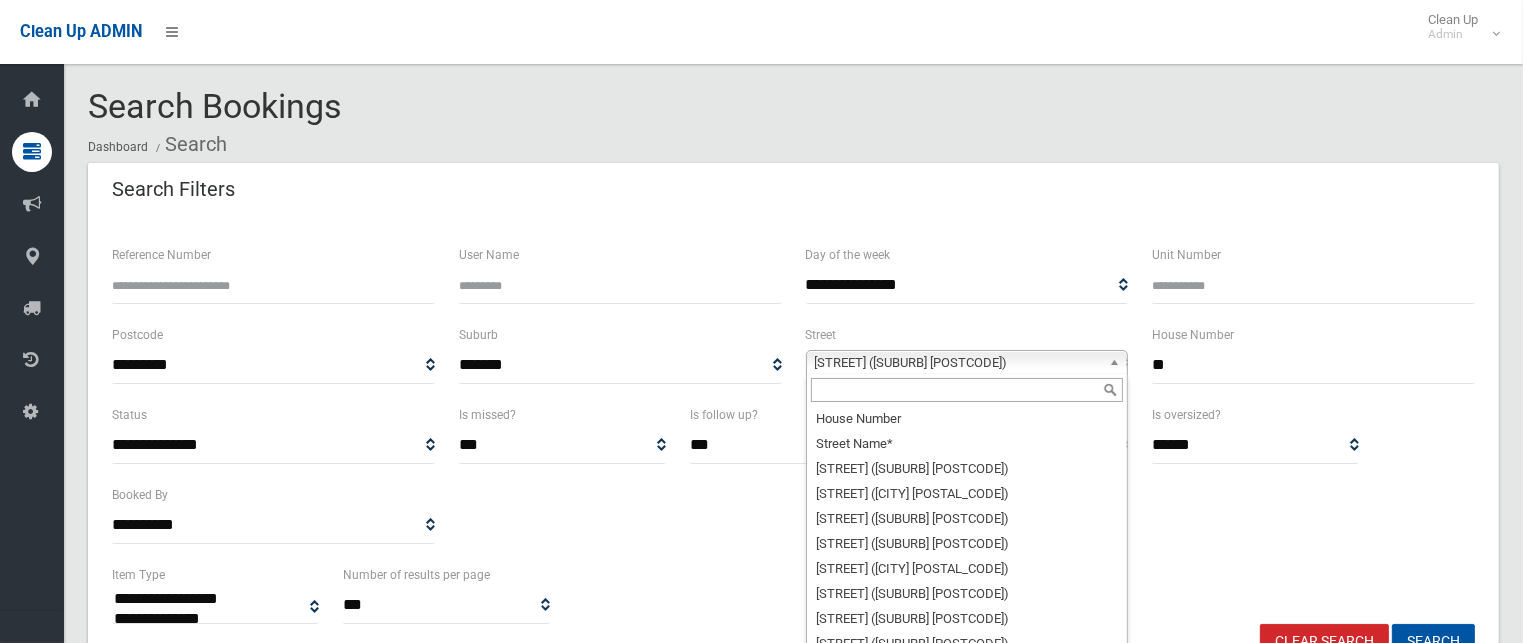 click on "[STREET] ([CITY] [POSTAL_CODE])" at bounding box center (958, 363) 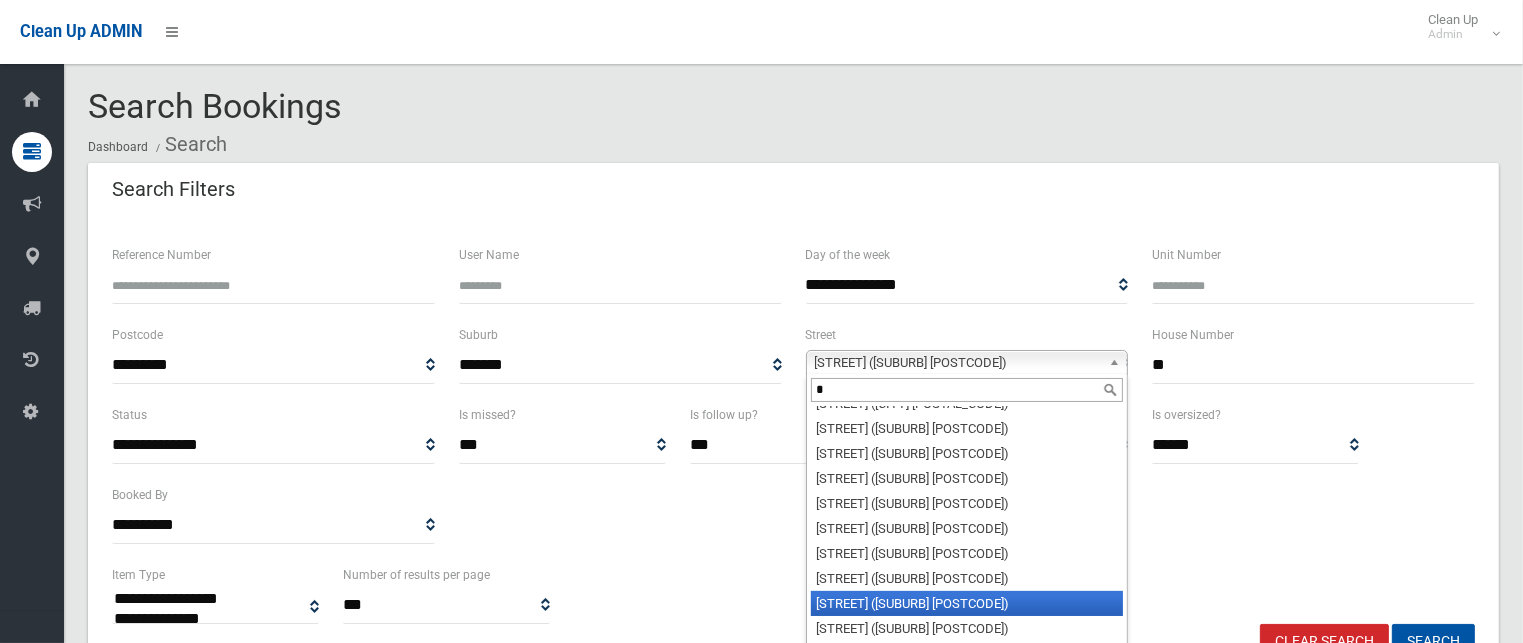 scroll, scrollTop: 0, scrollLeft: 0, axis: both 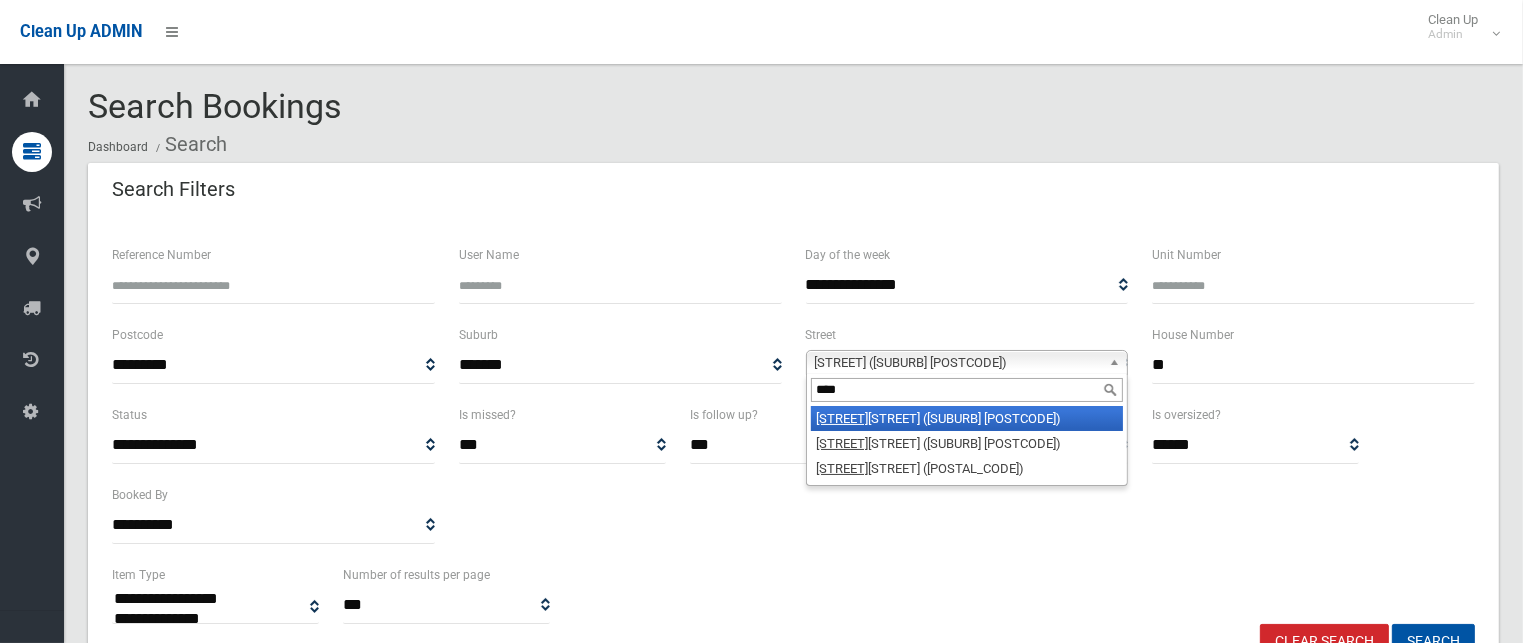 type on "****" 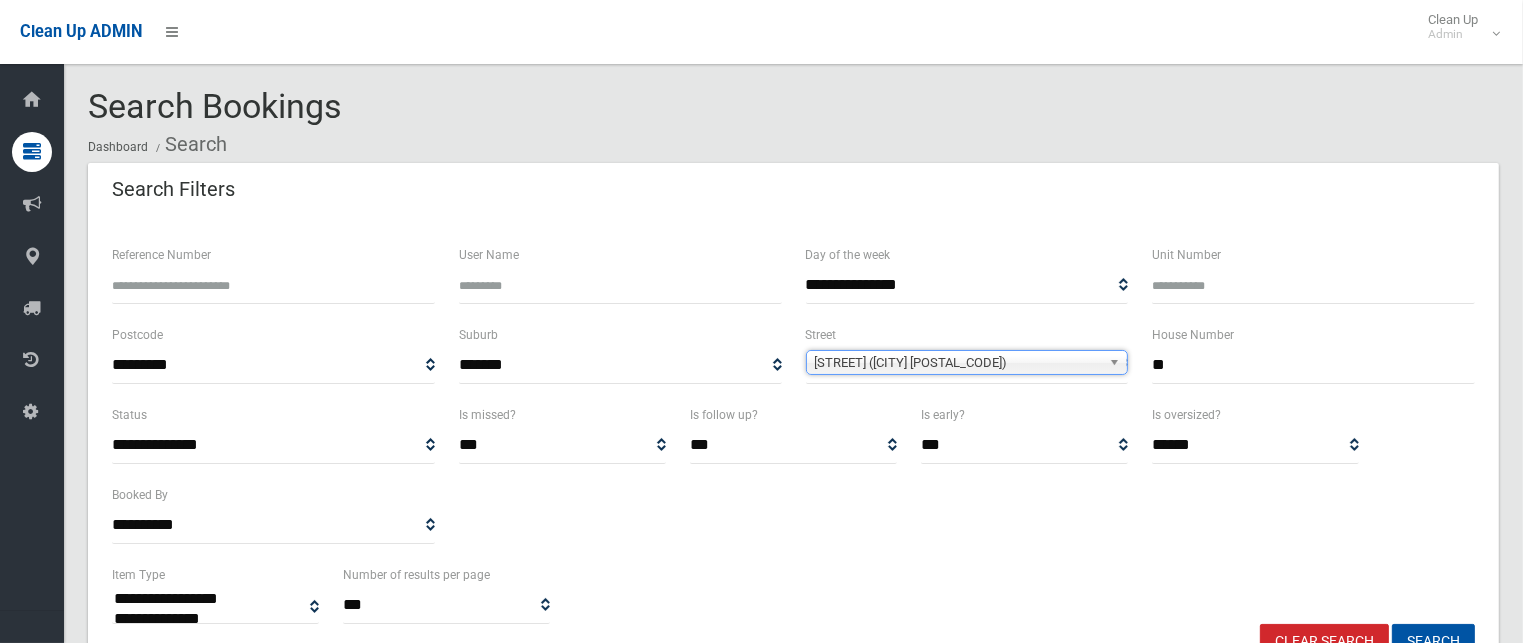click on "**" at bounding box center [1313, 365] 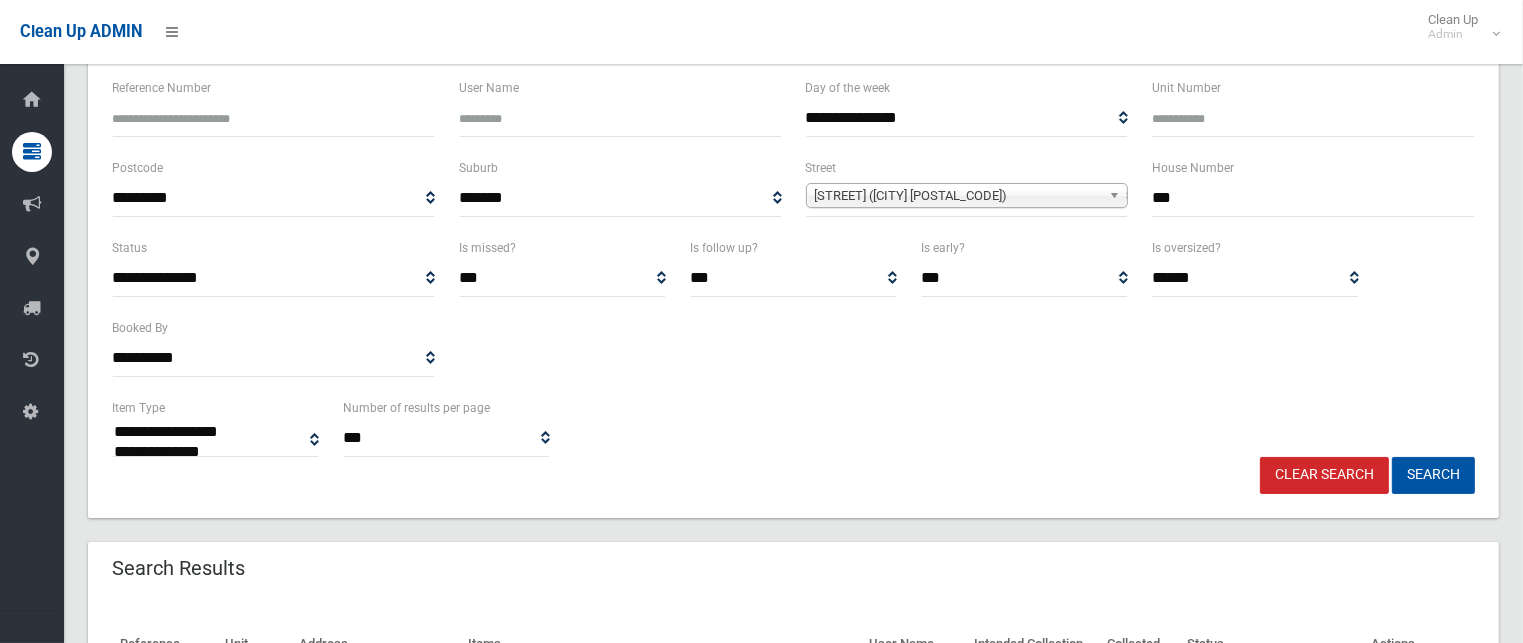 scroll, scrollTop: 200, scrollLeft: 0, axis: vertical 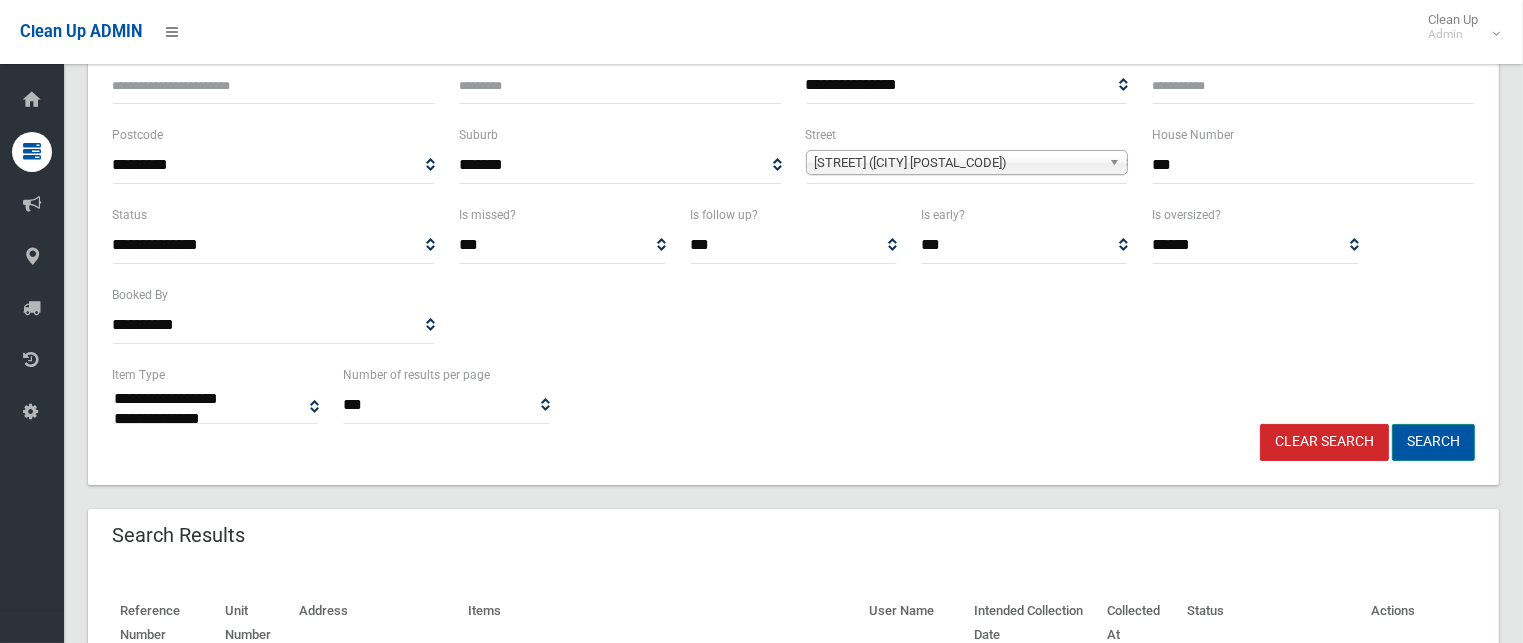 type on "***" 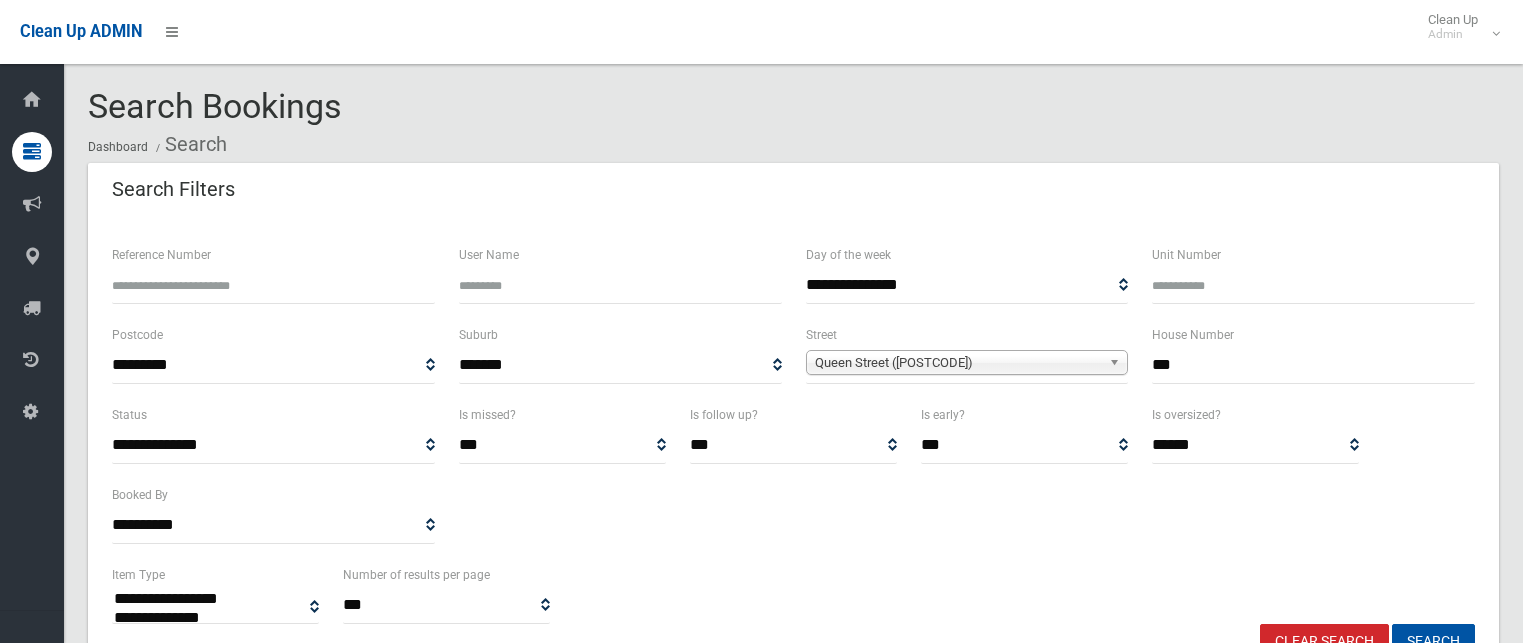 select 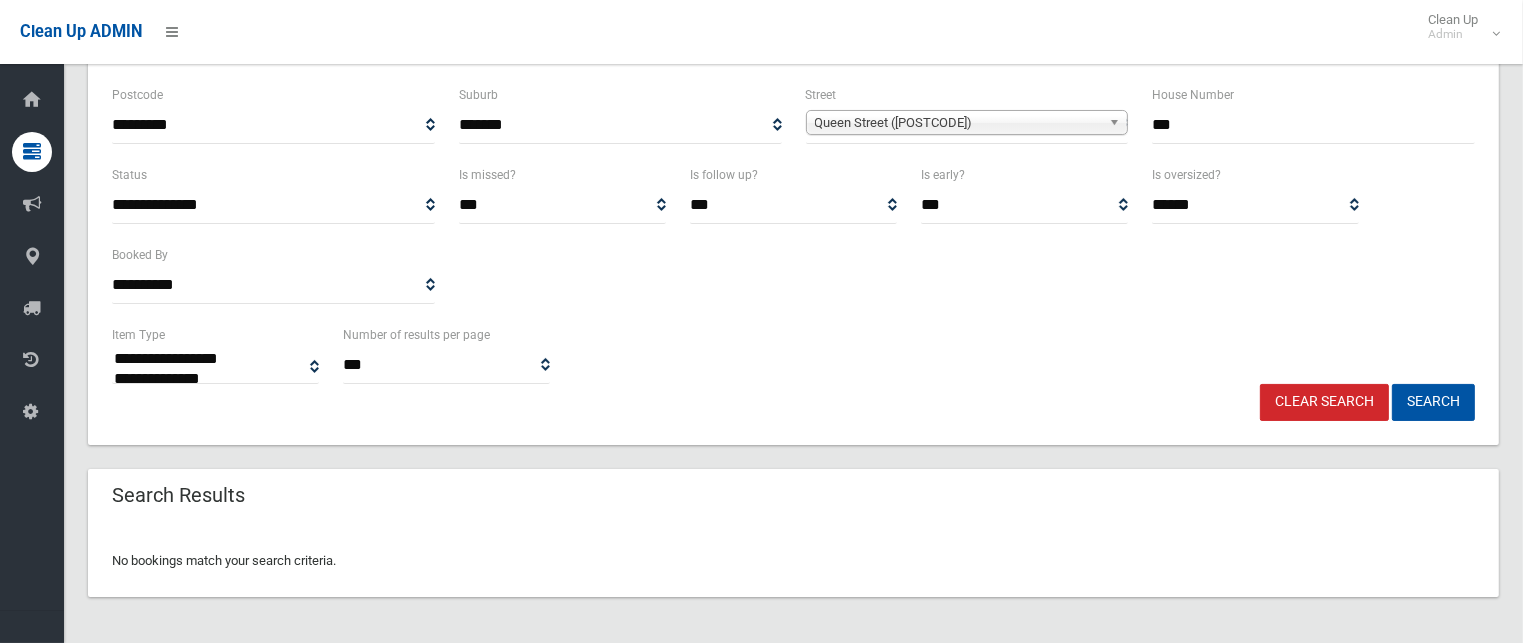scroll, scrollTop: 240, scrollLeft: 0, axis: vertical 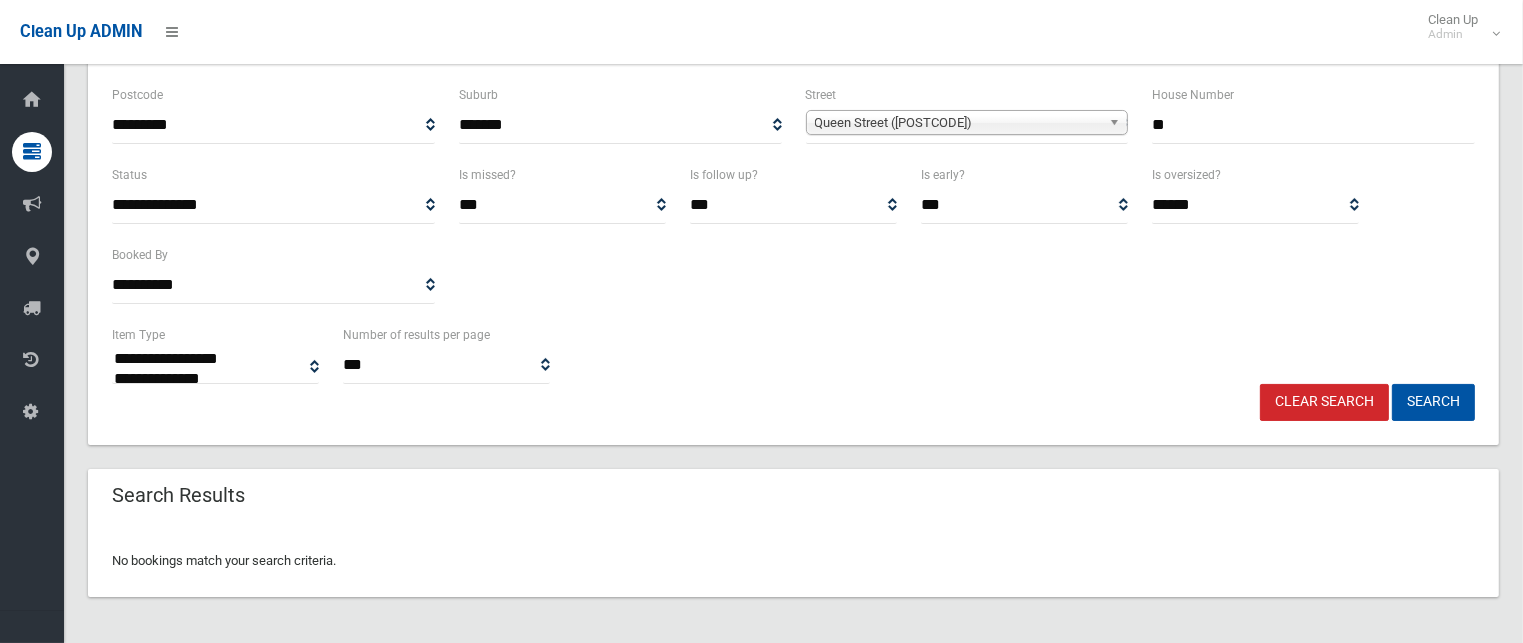 type on "**" 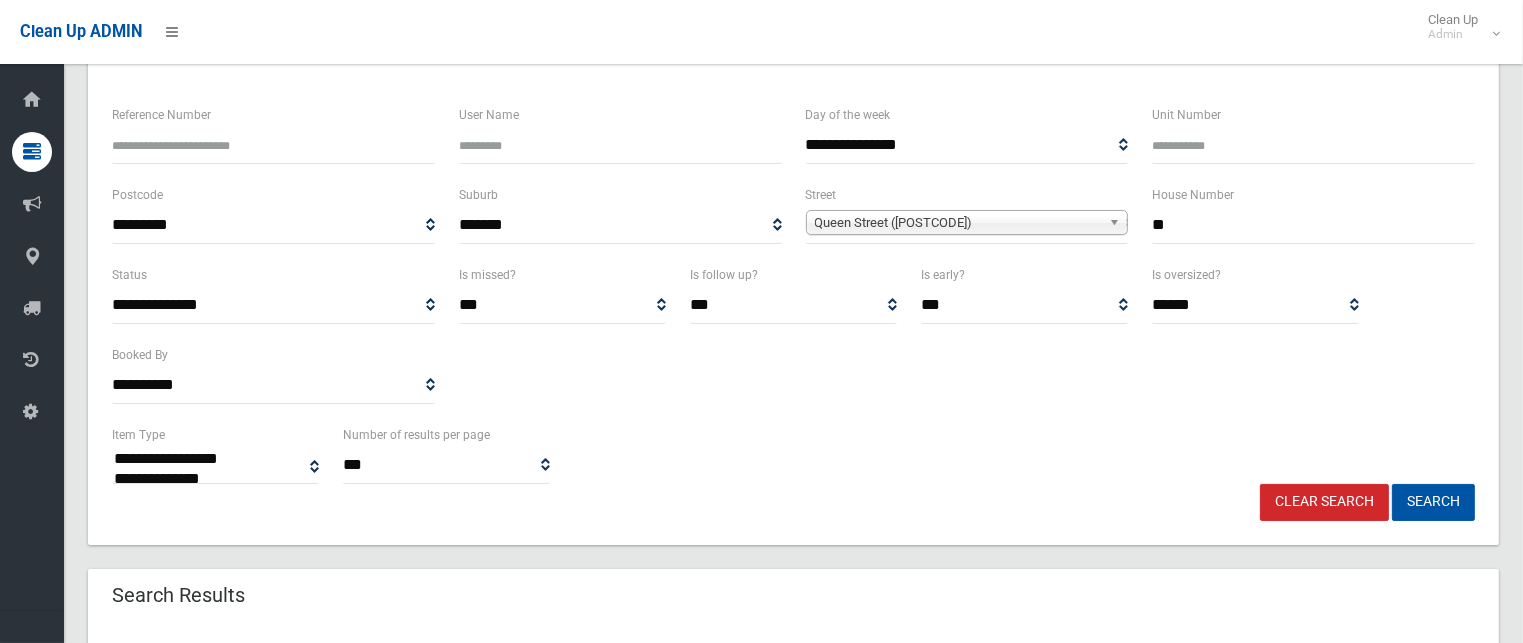 scroll, scrollTop: 240, scrollLeft: 0, axis: vertical 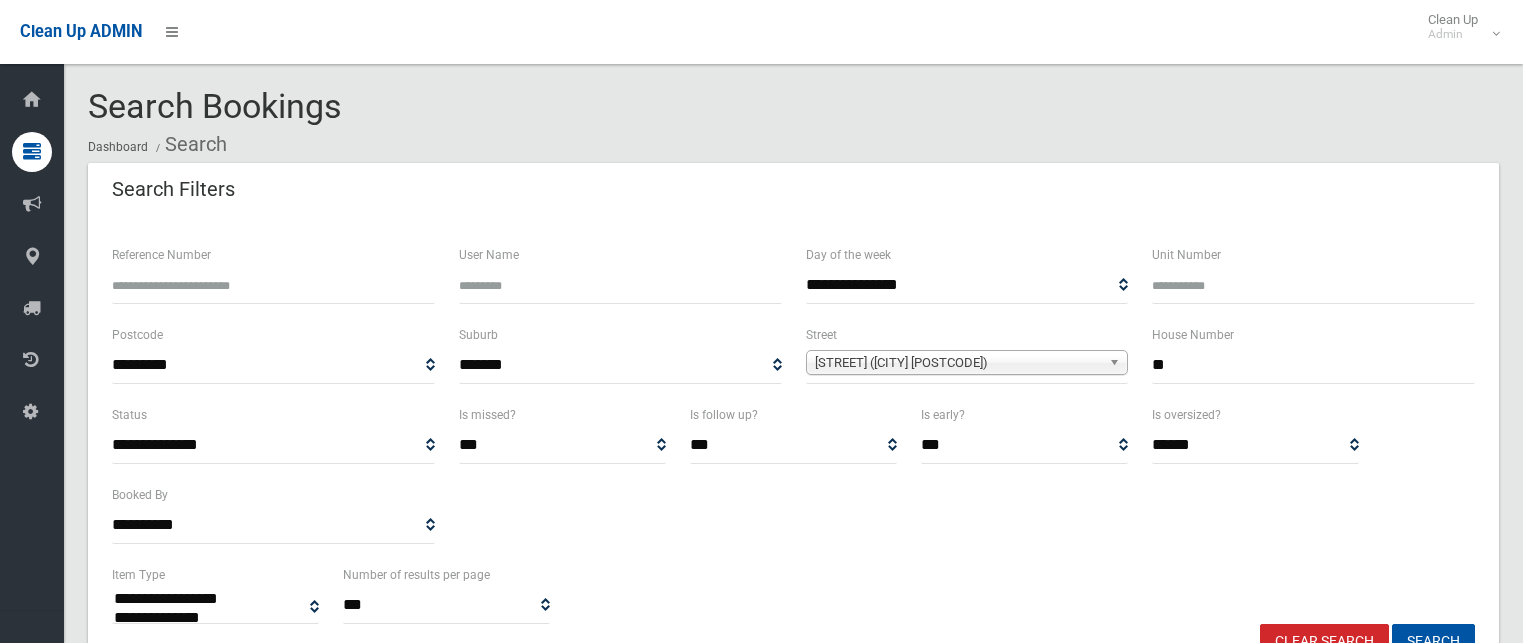 select 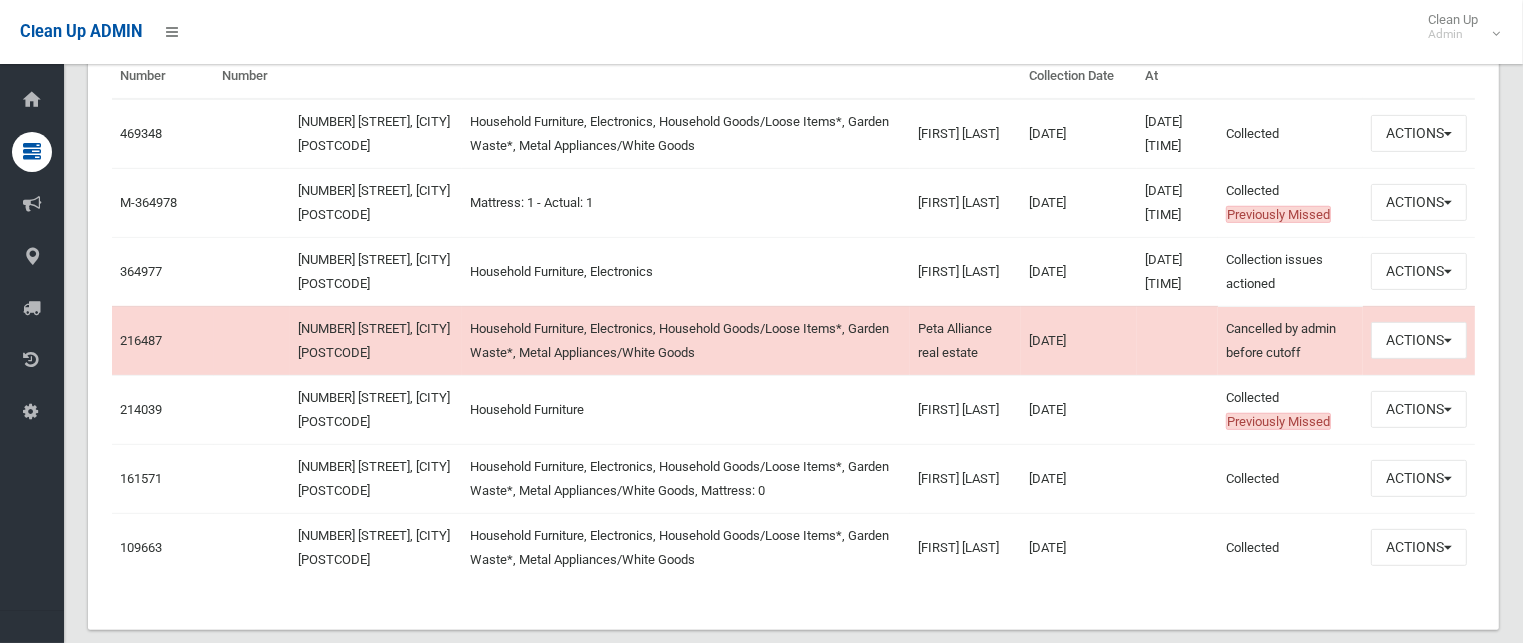 scroll, scrollTop: 791, scrollLeft: 0, axis: vertical 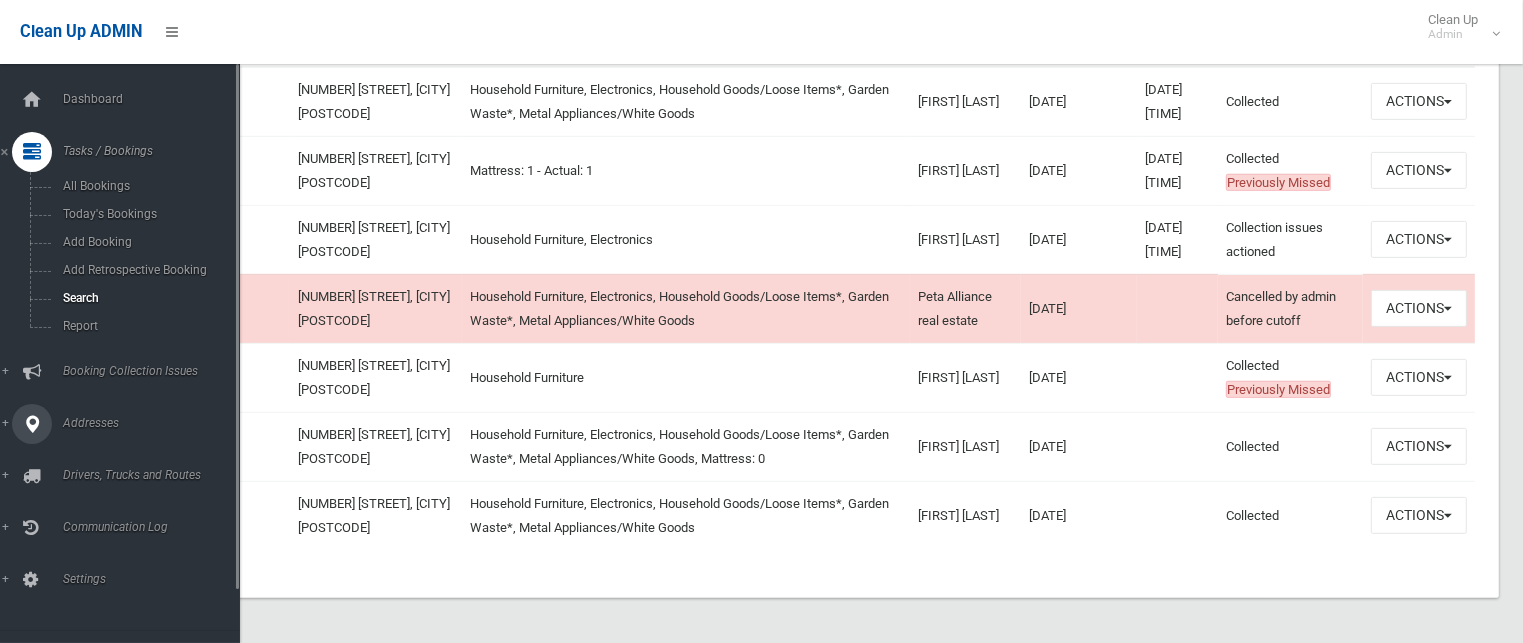 click on "Addresses" at bounding box center (156, 423) 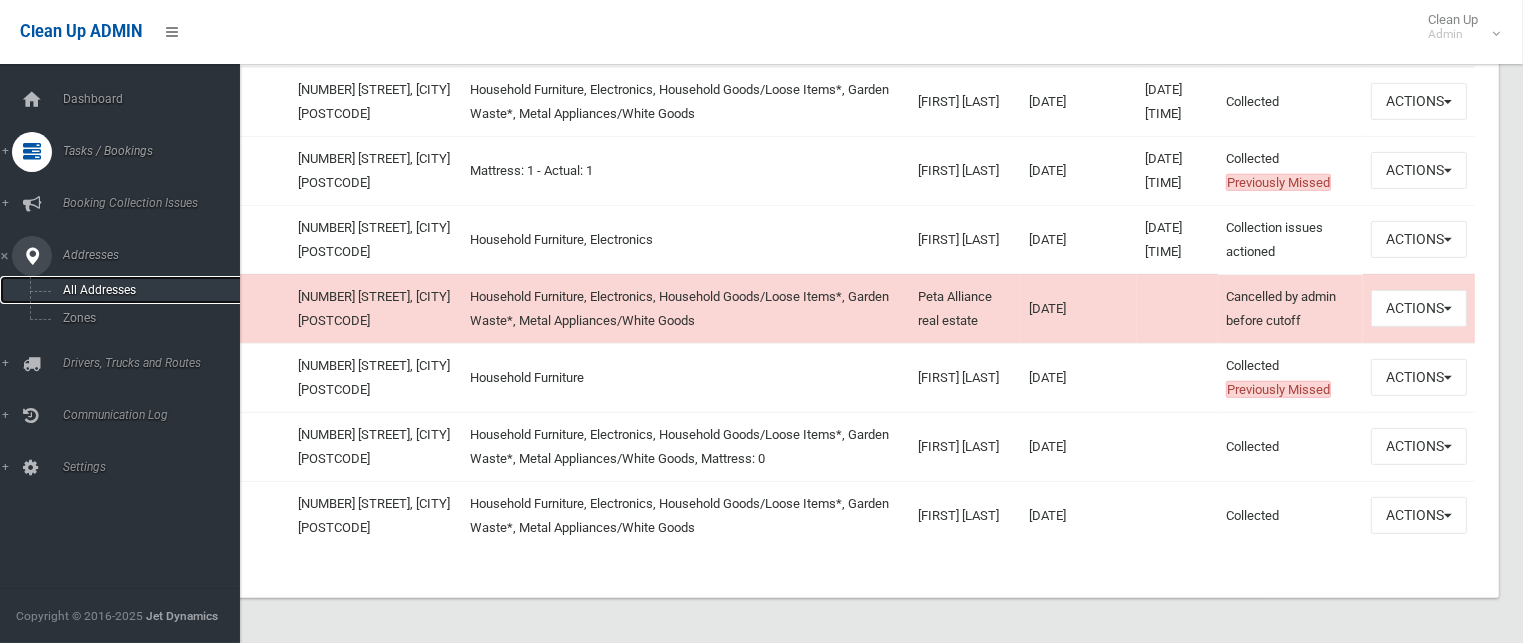 click on "All Addresses" at bounding box center [147, 290] 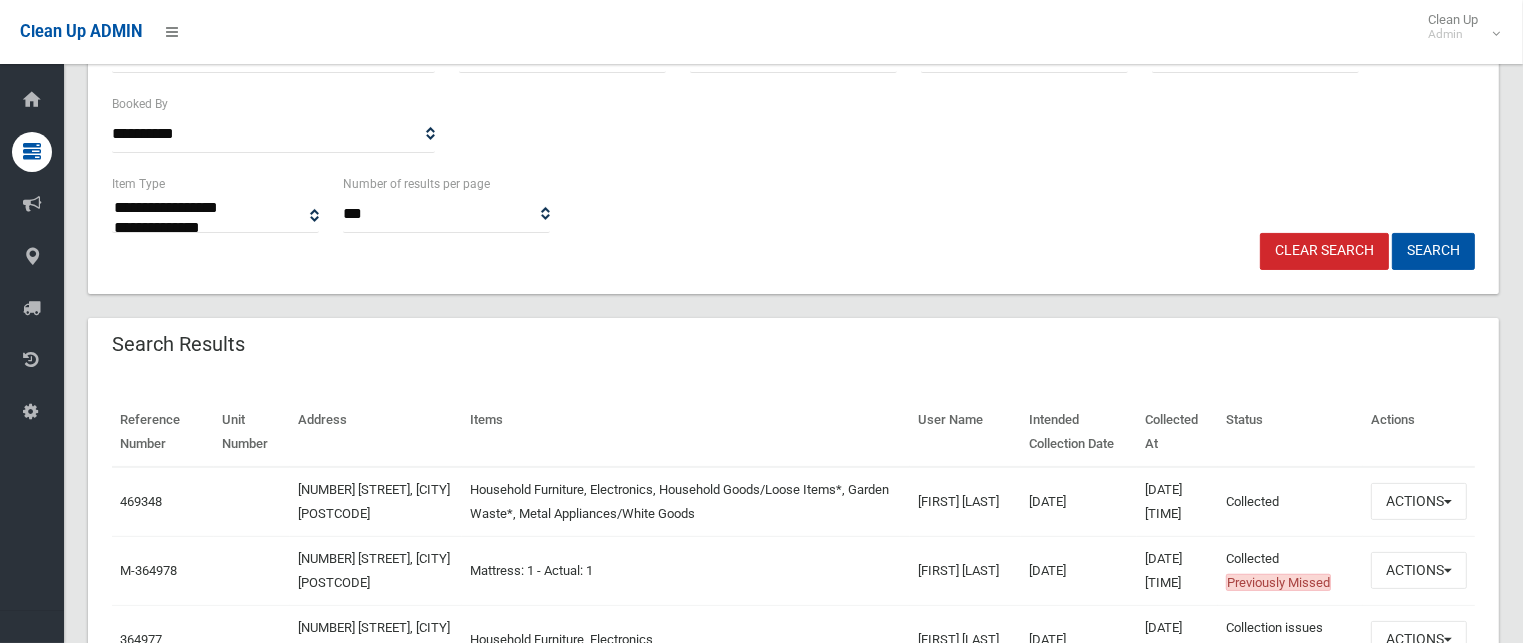 scroll, scrollTop: 0, scrollLeft: 0, axis: both 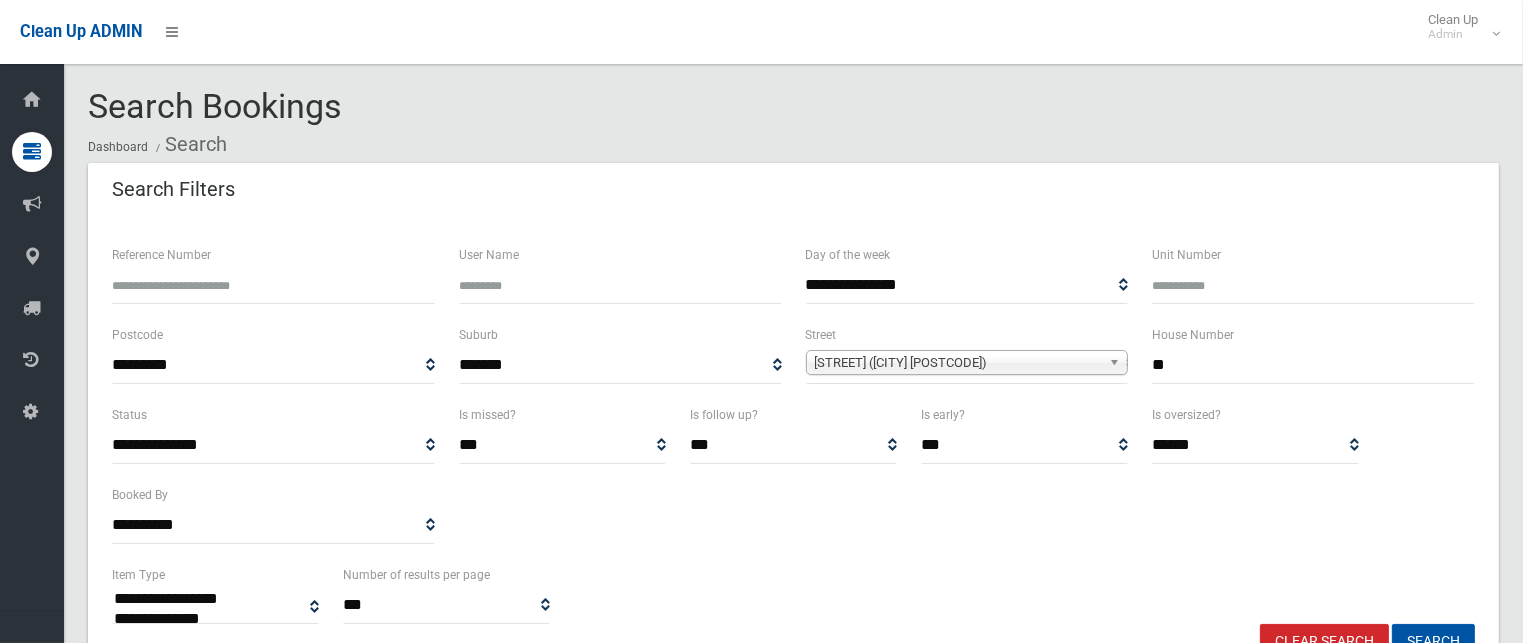 click on "**" at bounding box center [1313, 365] 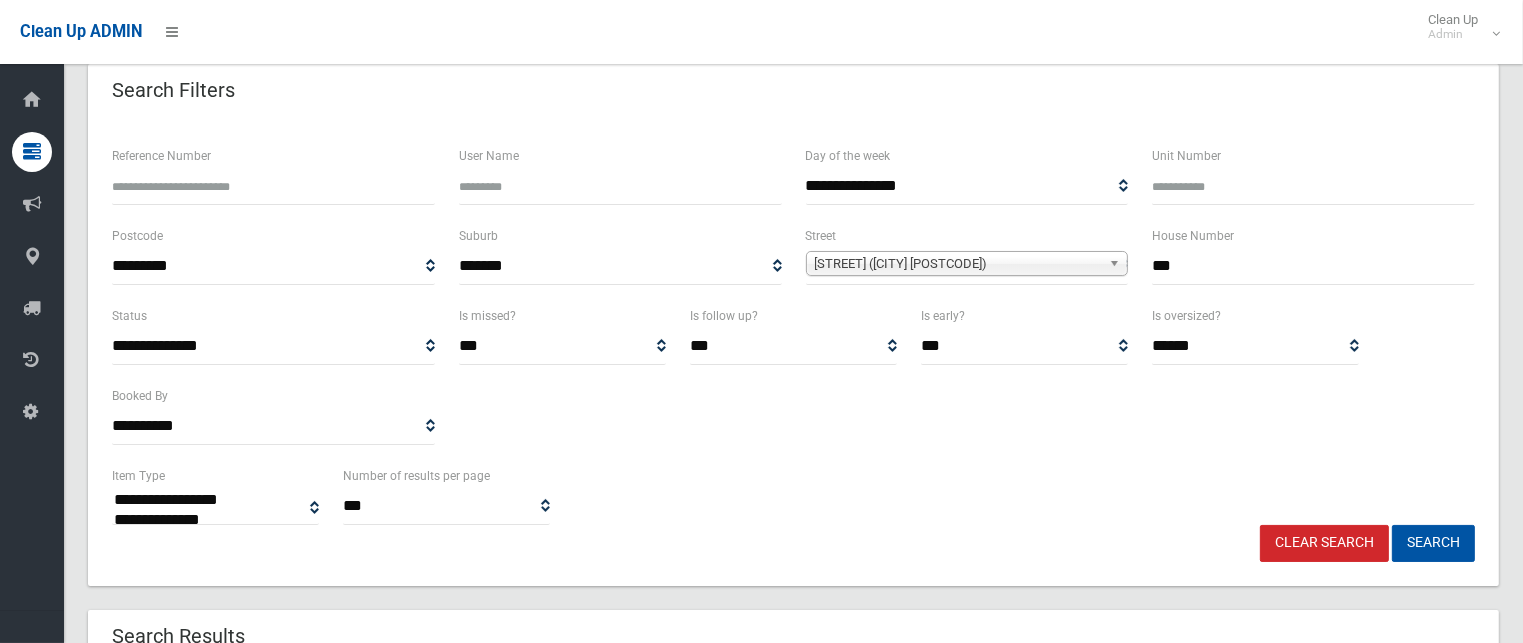 scroll, scrollTop: 200, scrollLeft: 0, axis: vertical 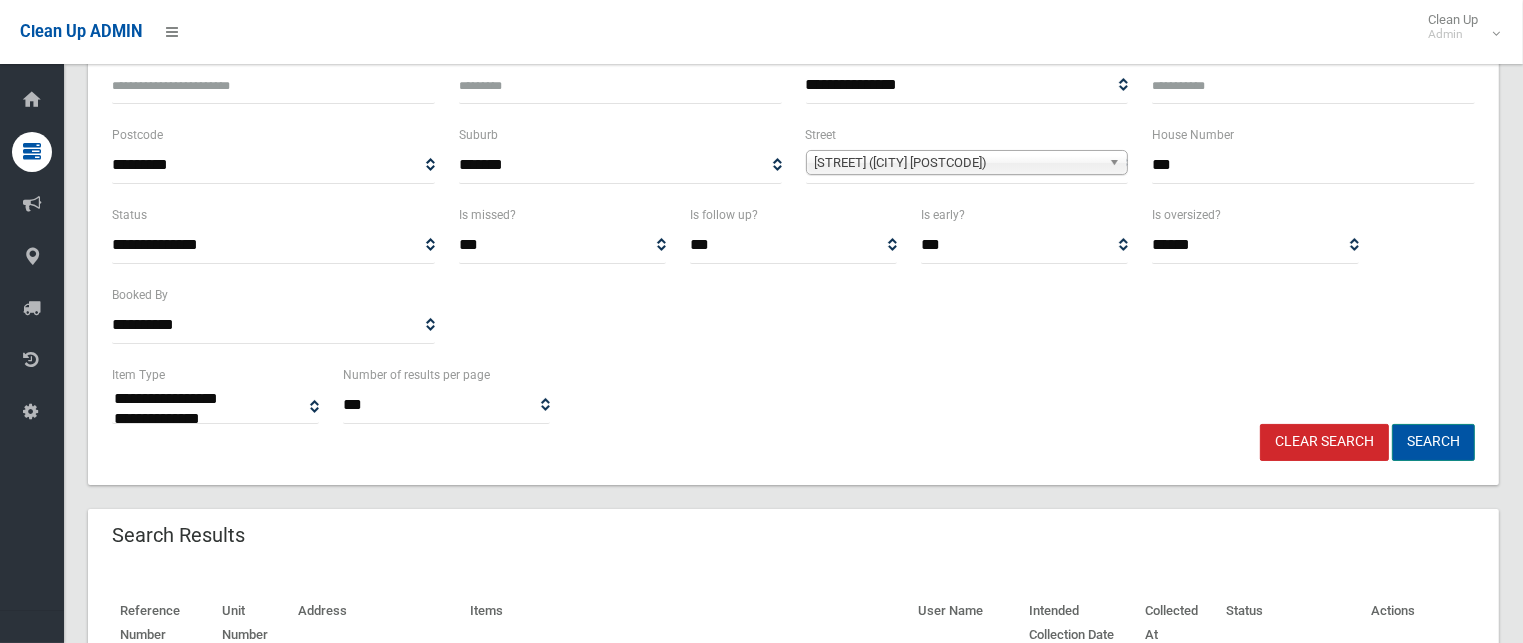 type on "***" 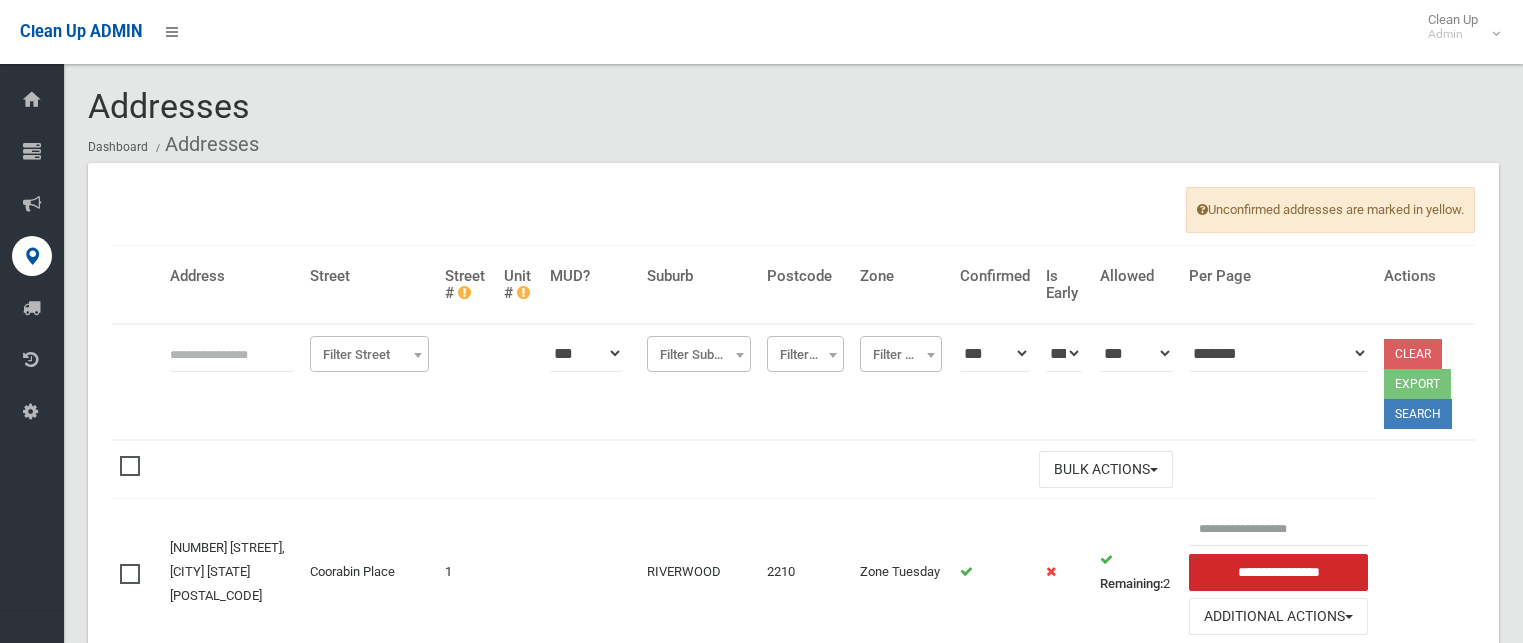 scroll, scrollTop: 0, scrollLeft: 0, axis: both 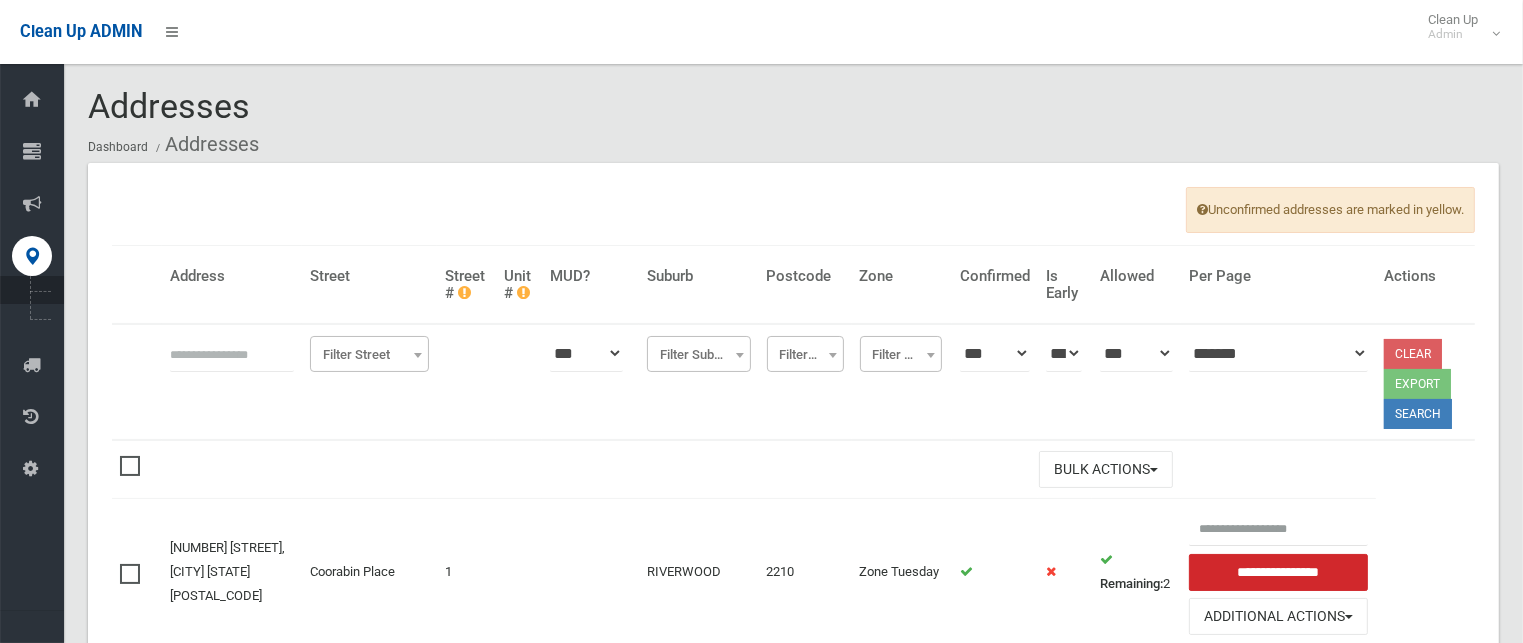 click on "Clean Up ADMIN
Clean Up
Admin
Logout" at bounding box center (761, 32) 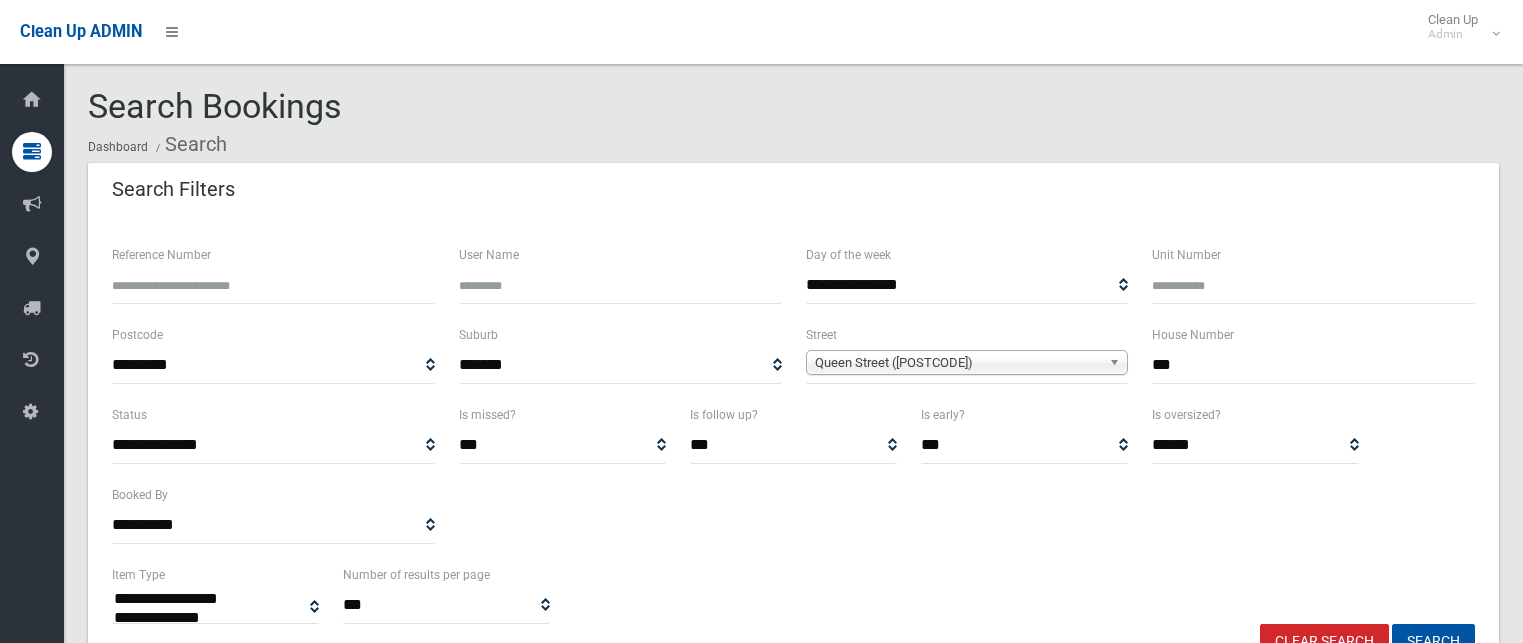 select 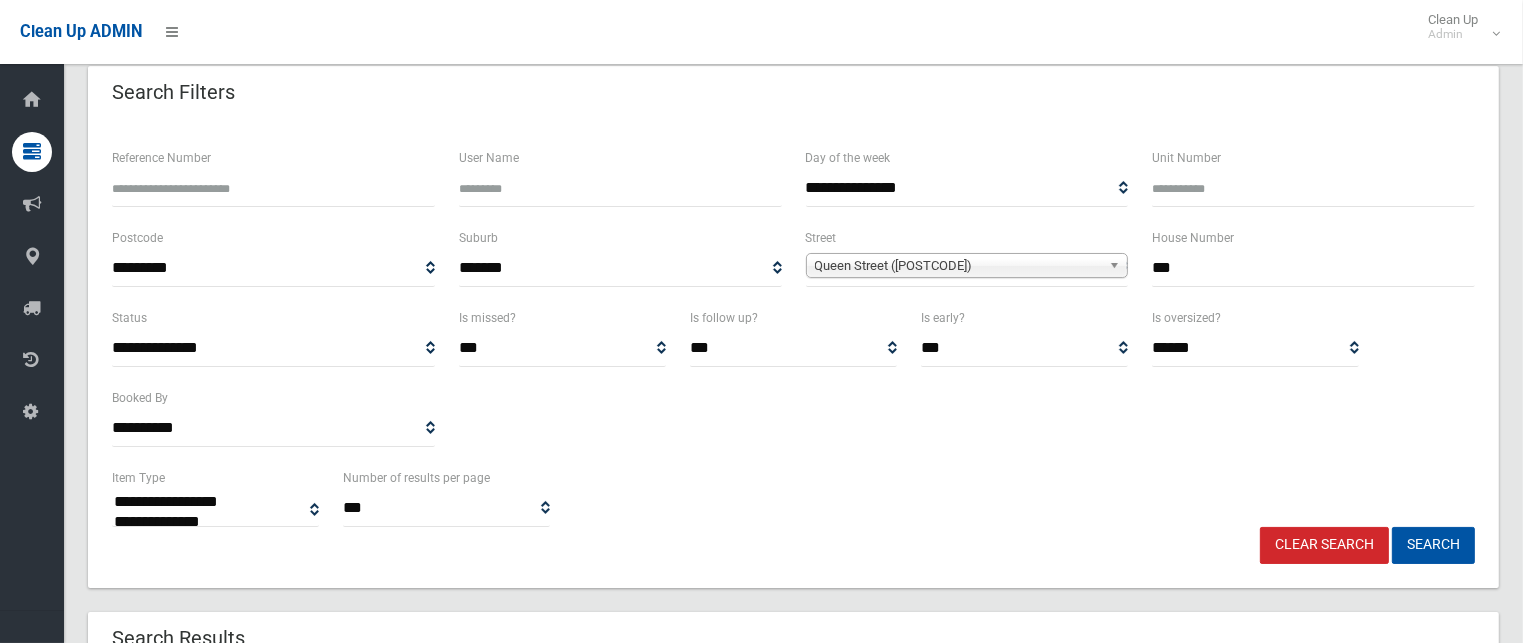 scroll, scrollTop: 200, scrollLeft: 0, axis: vertical 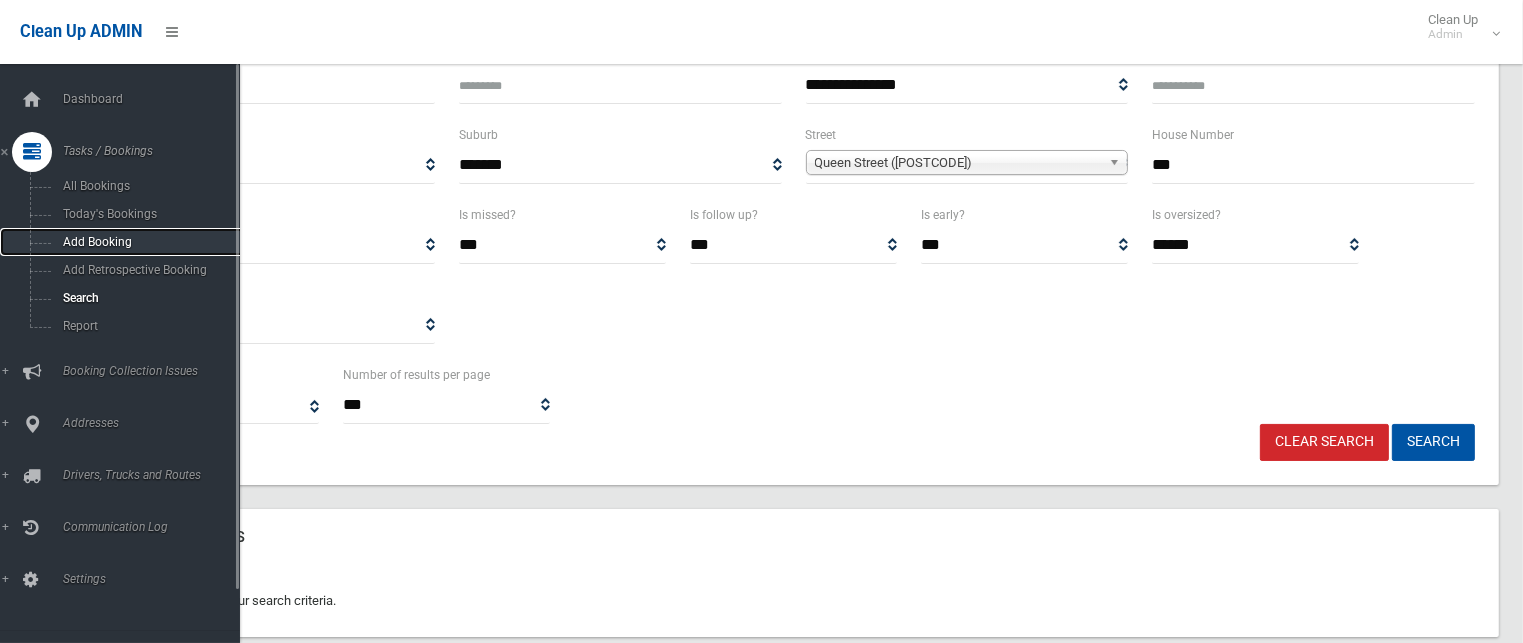 click on "Add Booking" at bounding box center (147, 242) 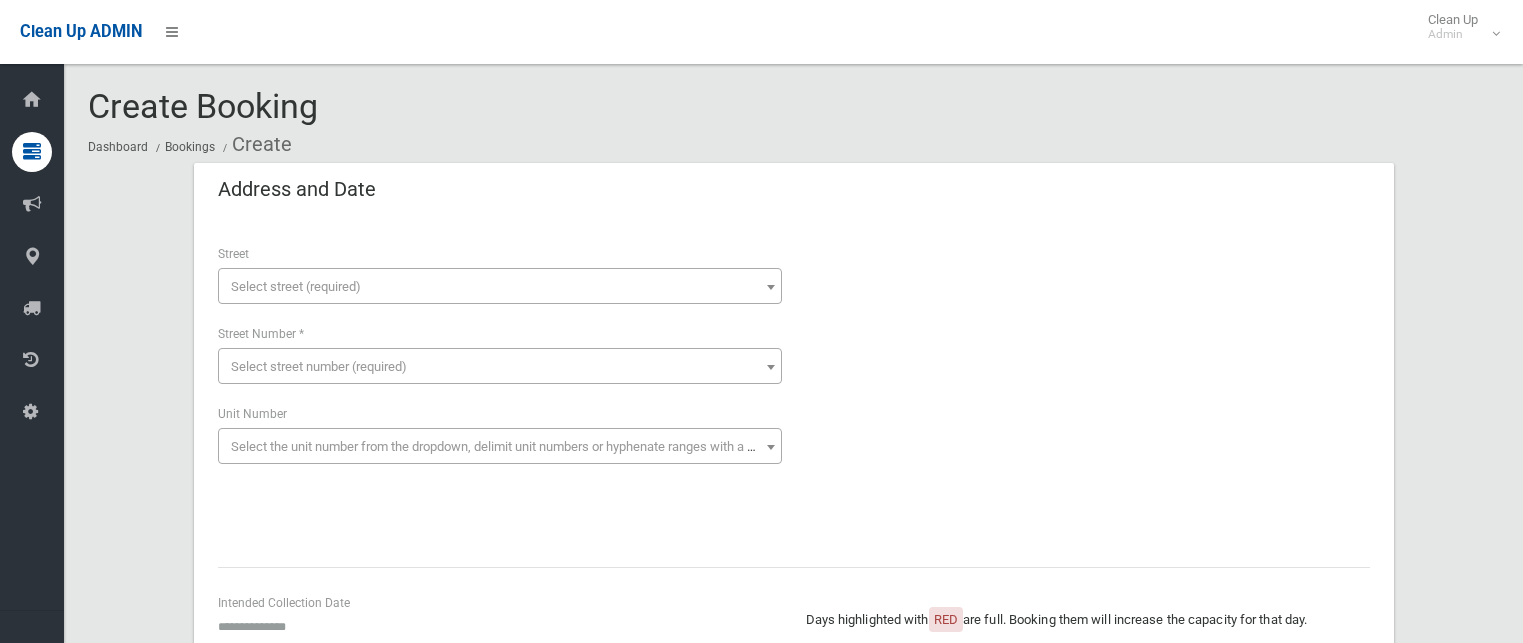 scroll, scrollTop: 0, scrollLeft: 0, axis: both 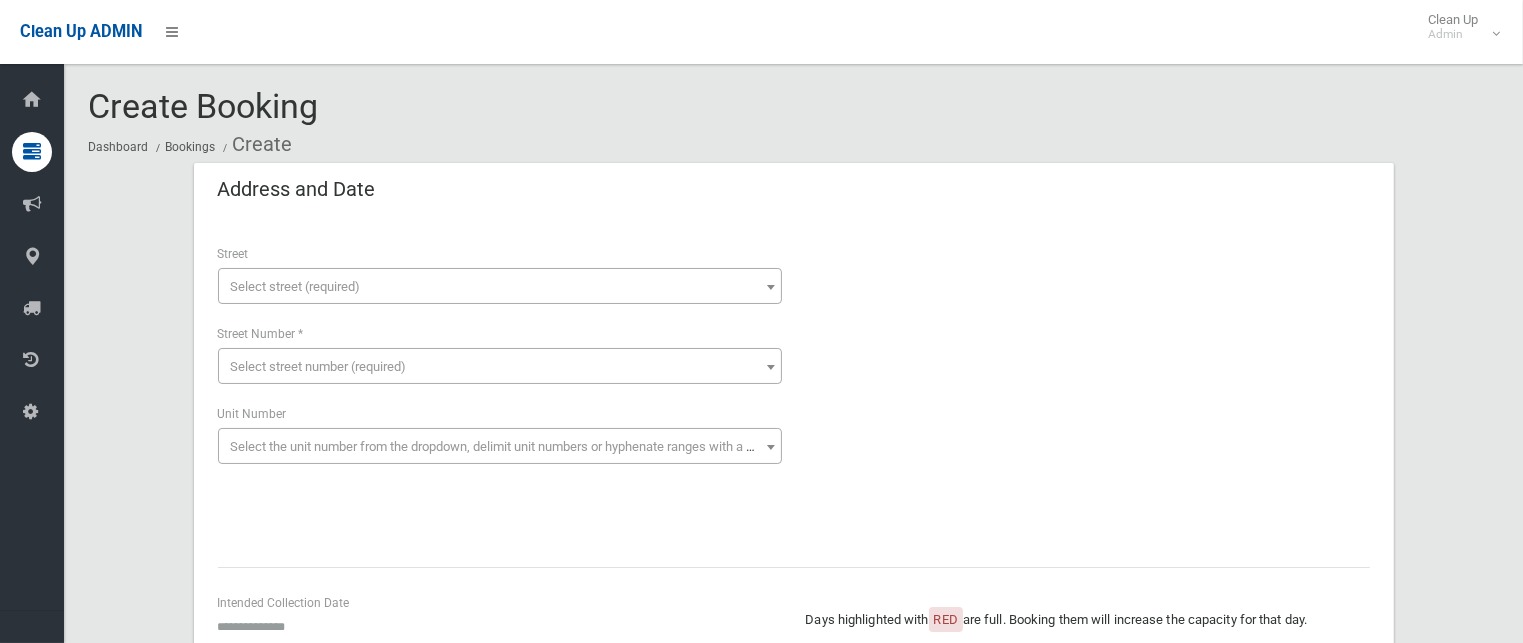 click on "Select street (required)" at bounding box center (500, 287) 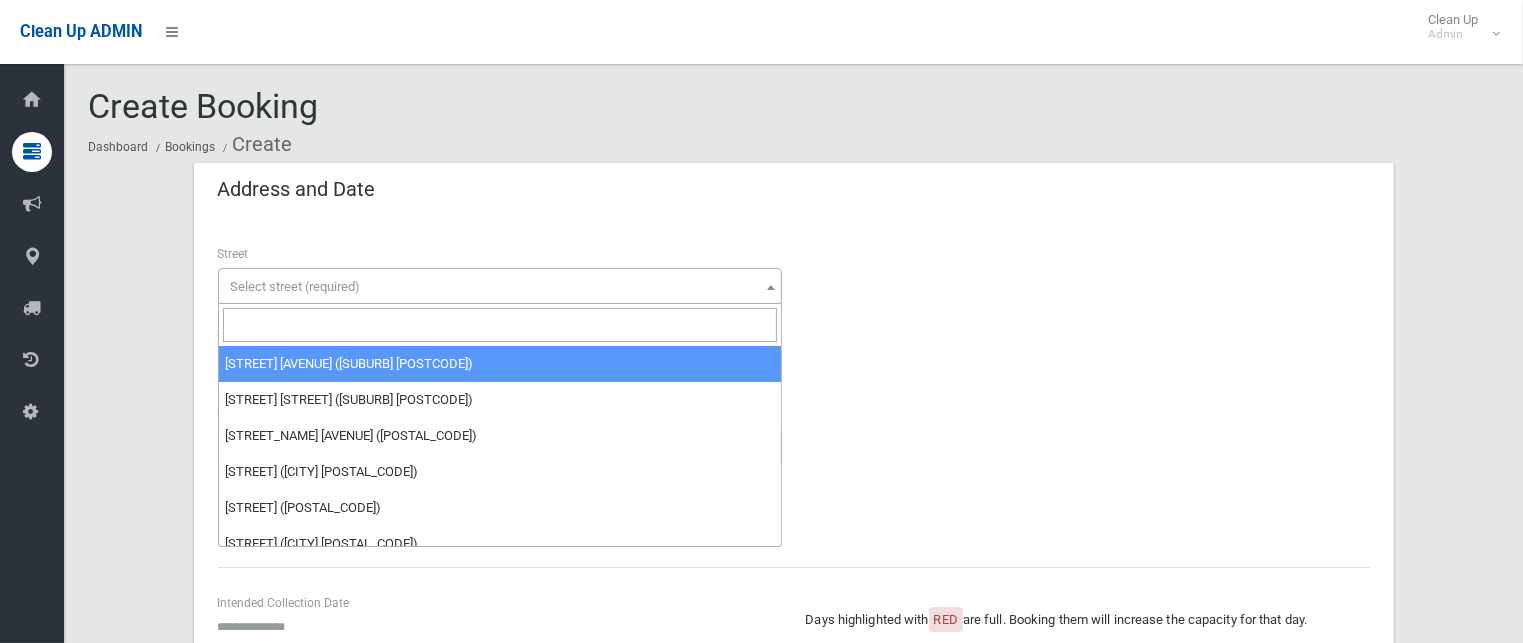 click at bounding box center [500, 325] 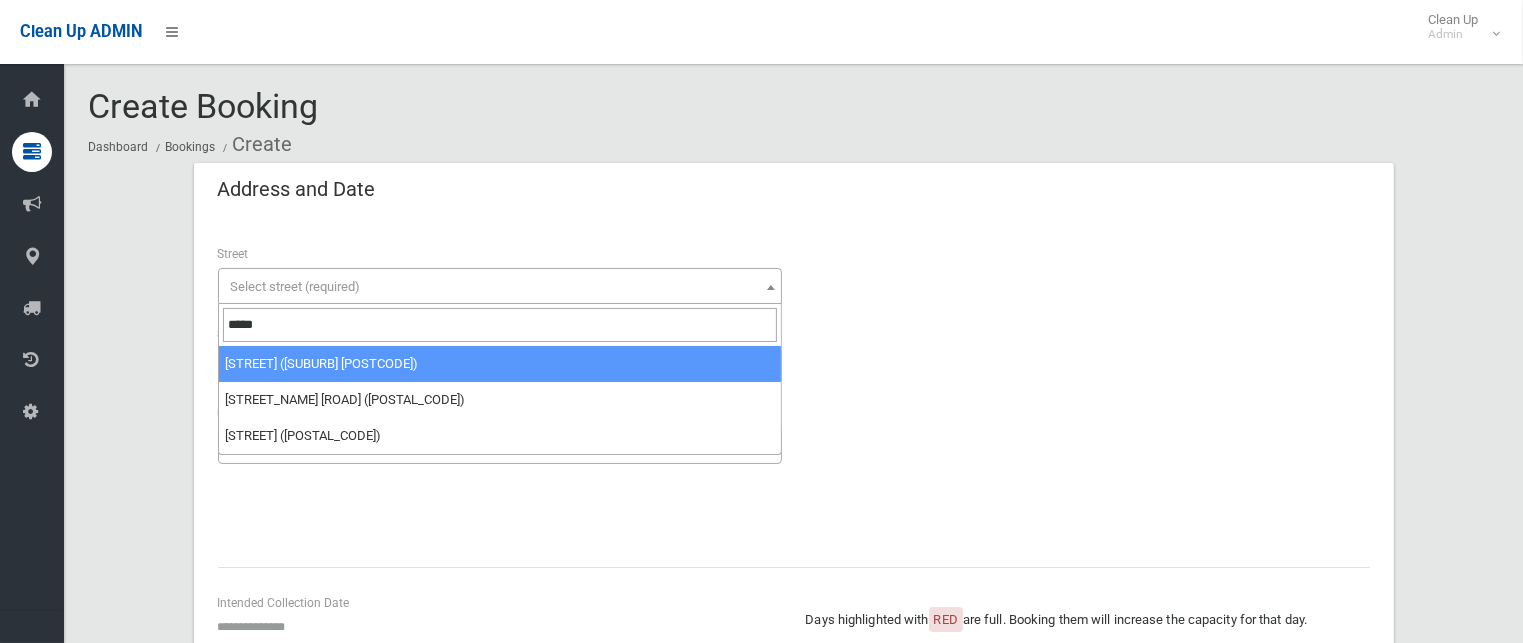 type on "*****" 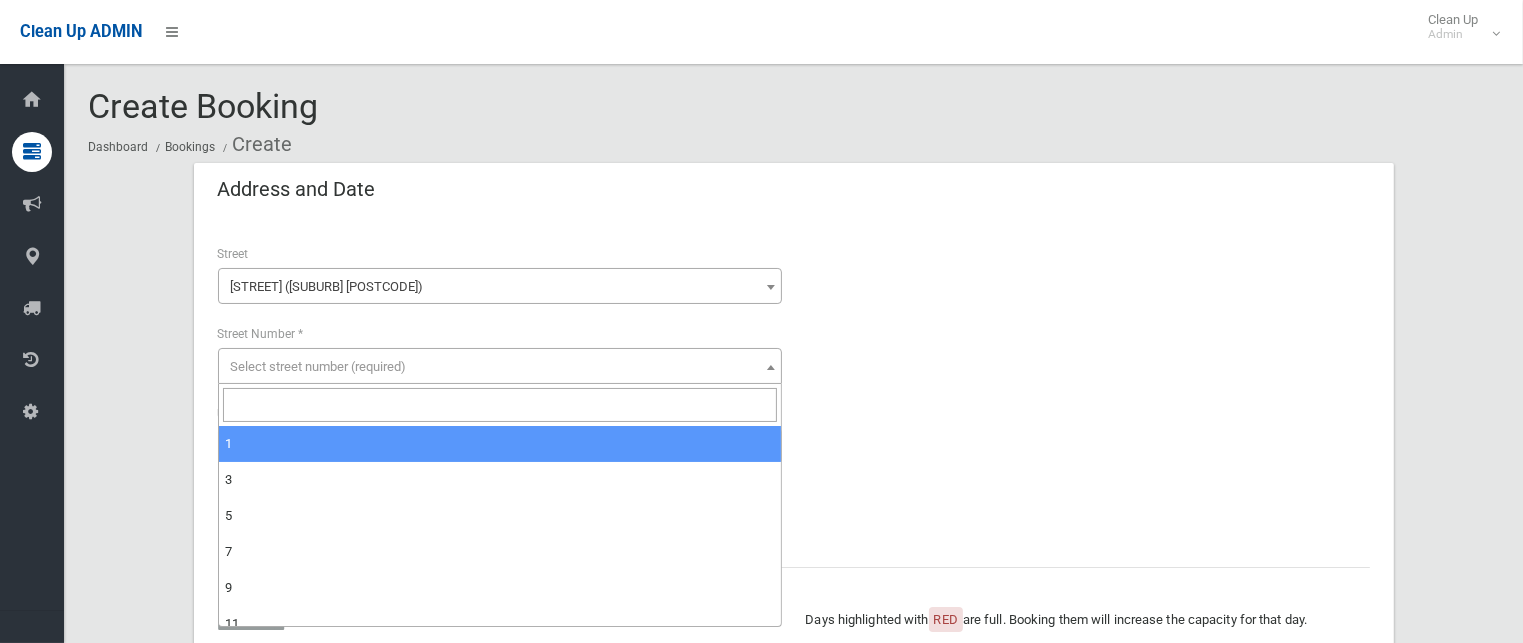click on "Select street number (required)" at bounding box center (500, 367) 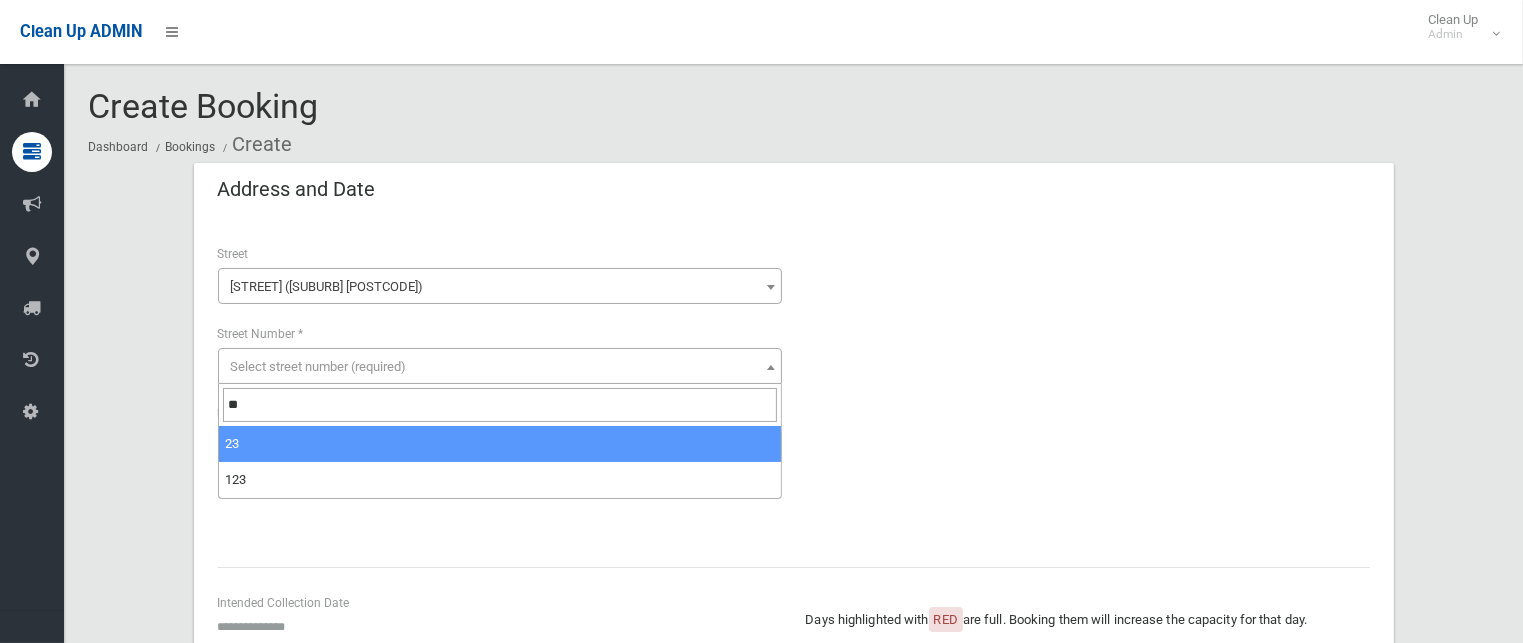type on "**" 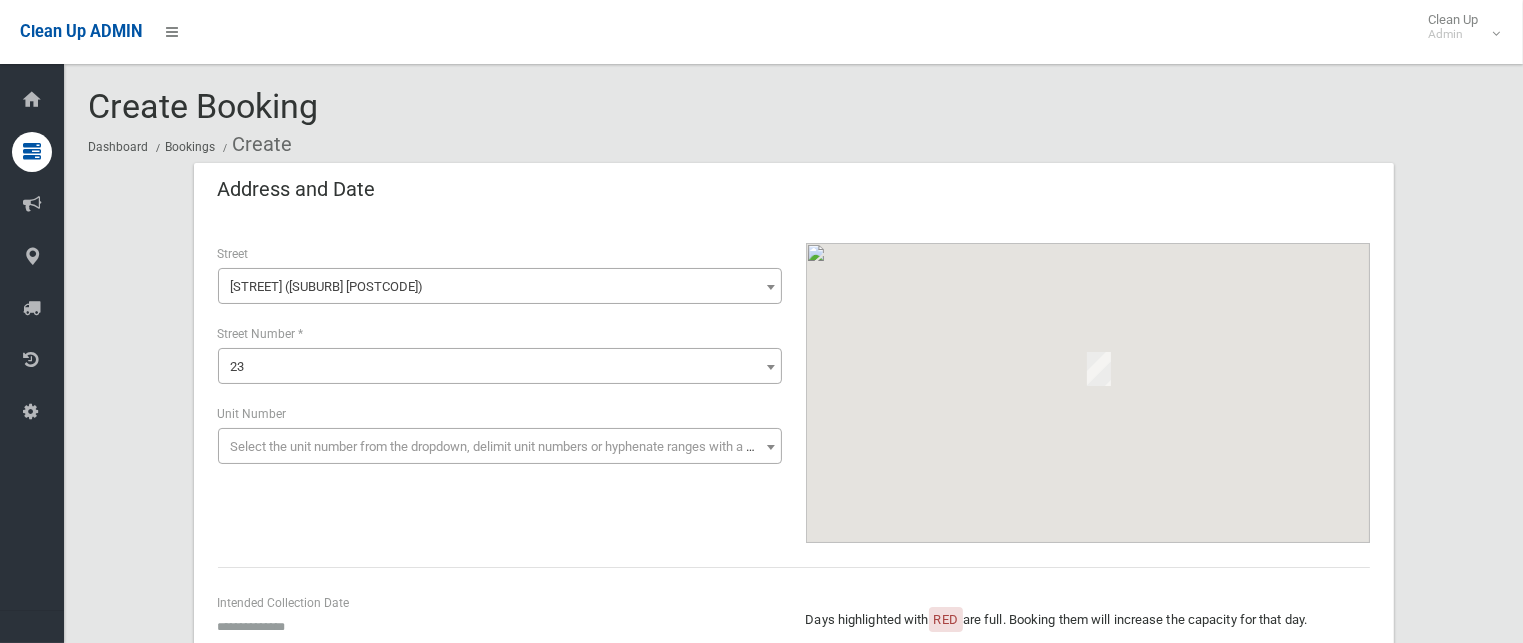 click on "Select the unit number from the dropdown, delimit unit numbers or hyphenate ranges with a comma" at bounding box center [500, 447] 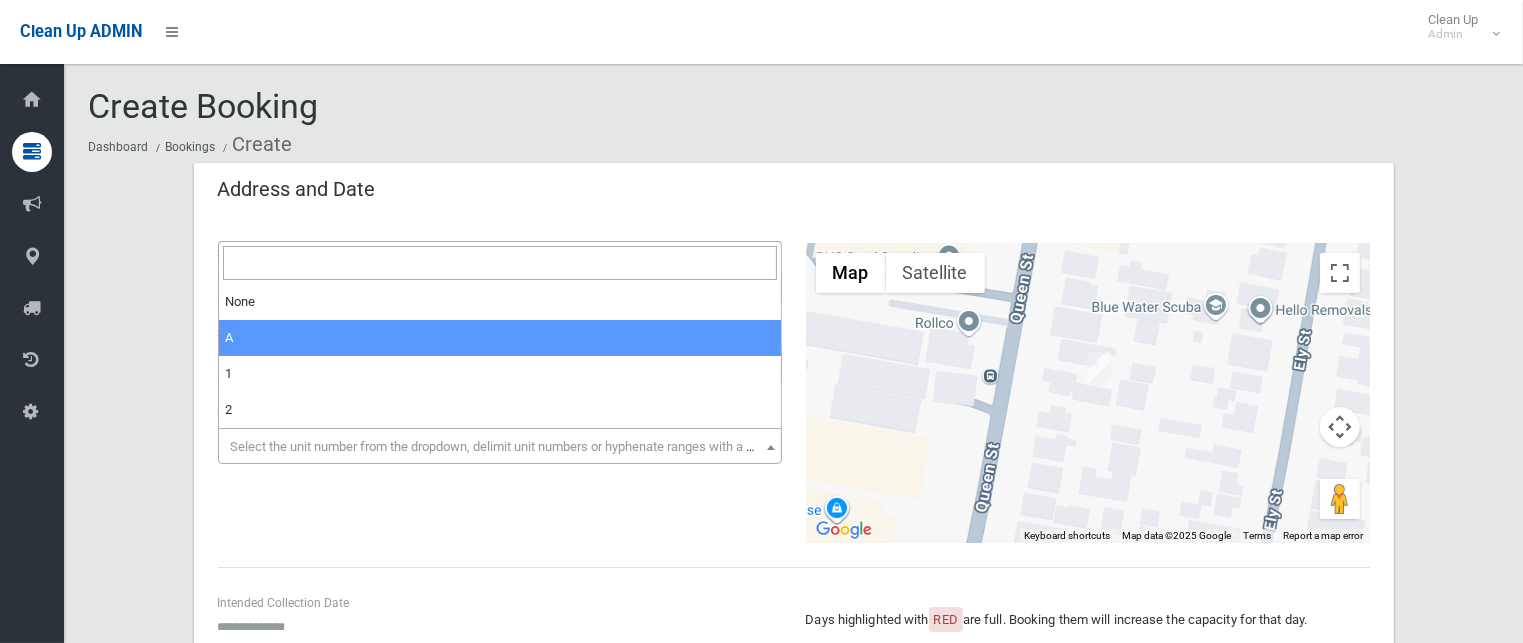 select on "*" 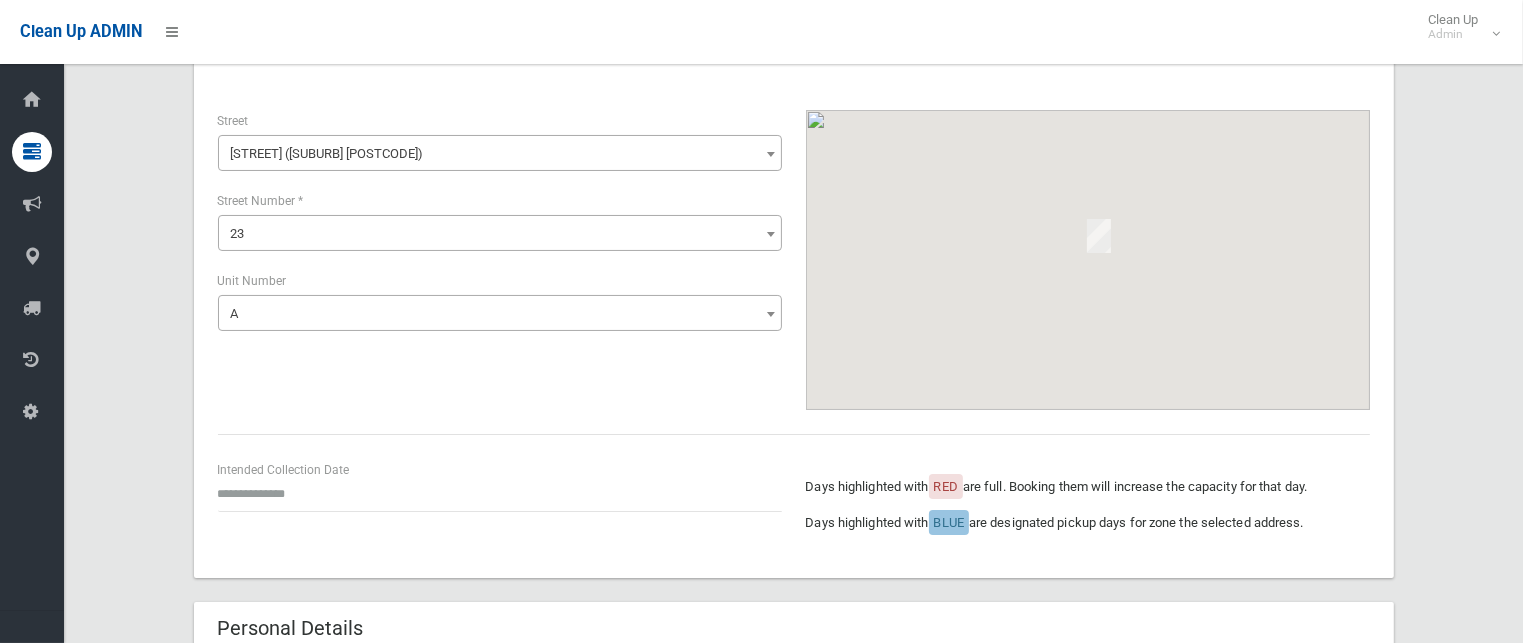 scroll, scrollTop: 300, scrollLeft: 0, axis: vertical 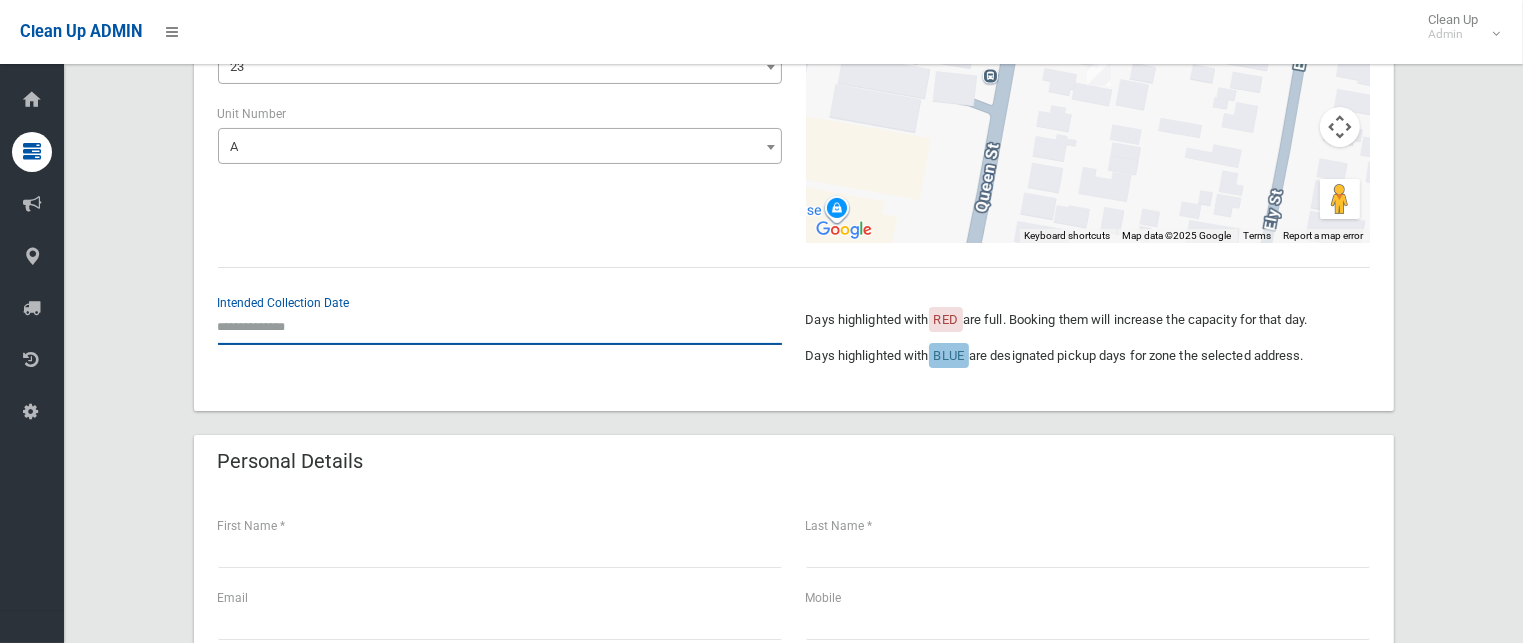 click at bounding box center [500, 326] 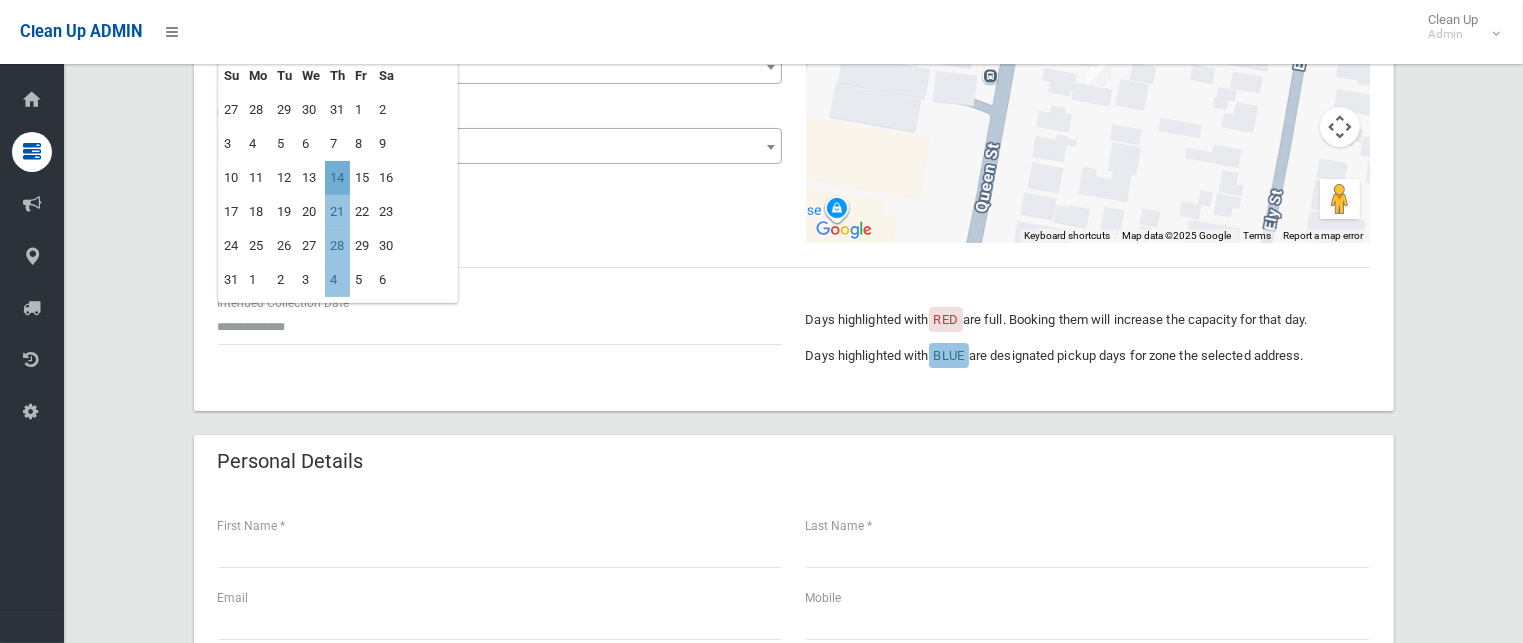 click on "14" at bounding box center [337, 178] 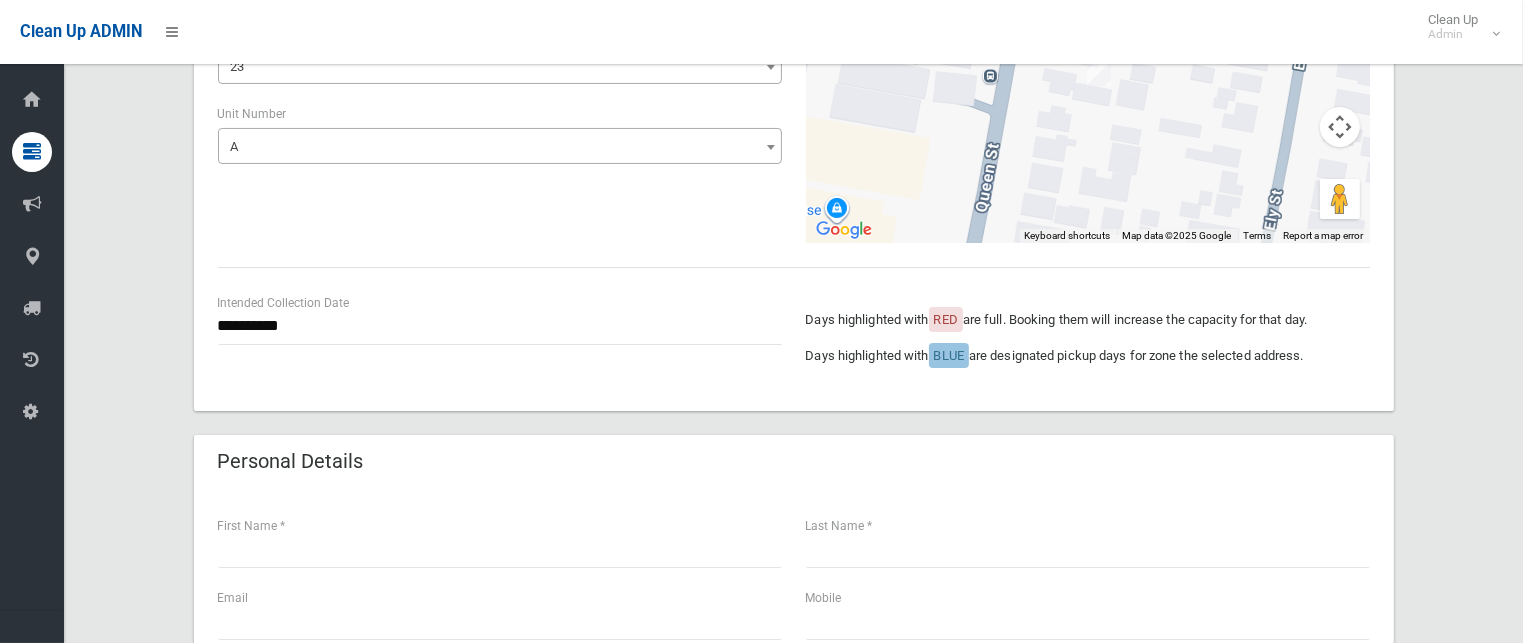 scroll, scrollTop: 600, scrollLeft: 0, axis: vertical 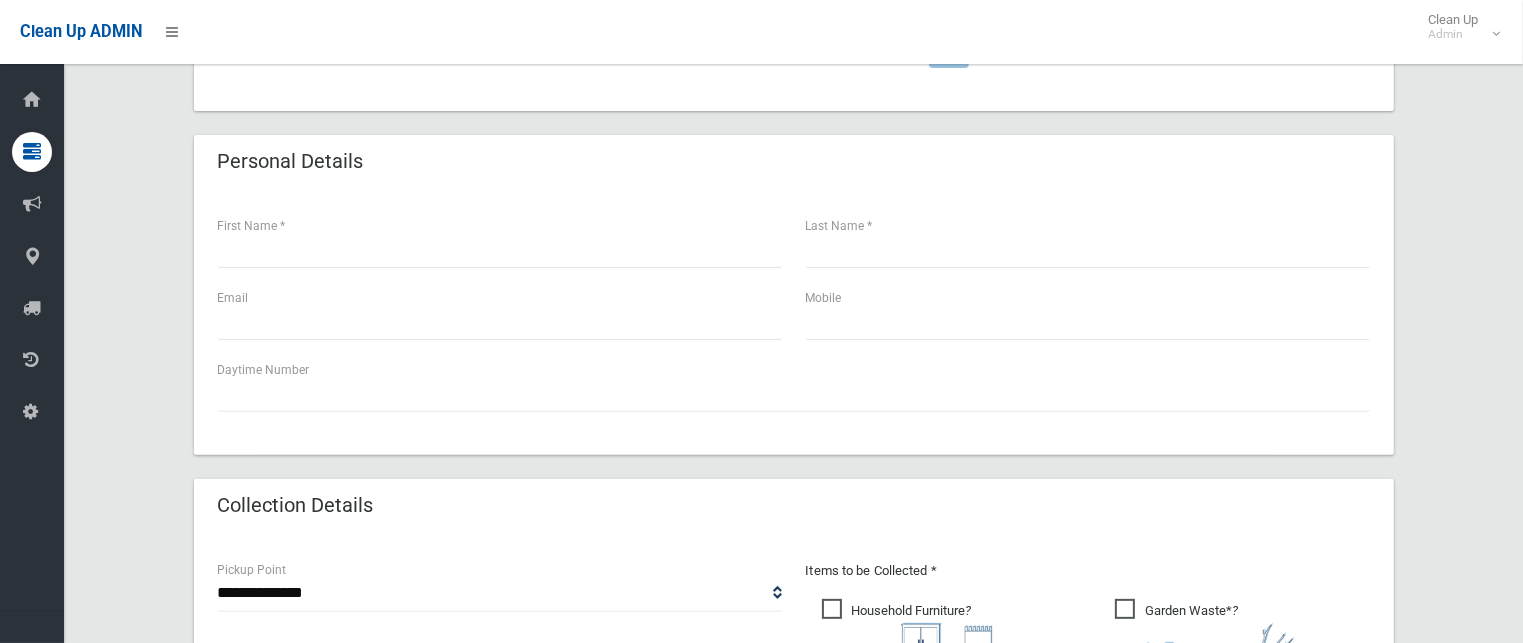 click on "First Name *" at bounding box center (500, 241) 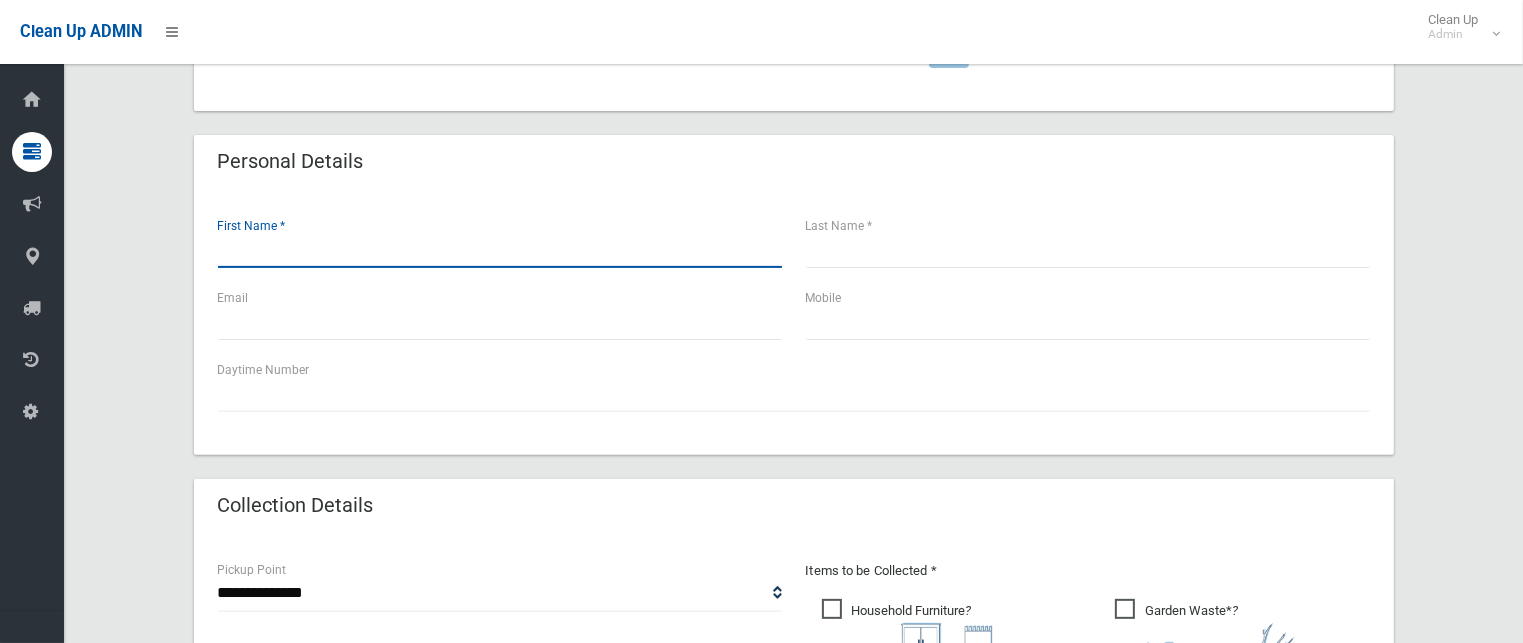 click at bounding box center [500, 249] 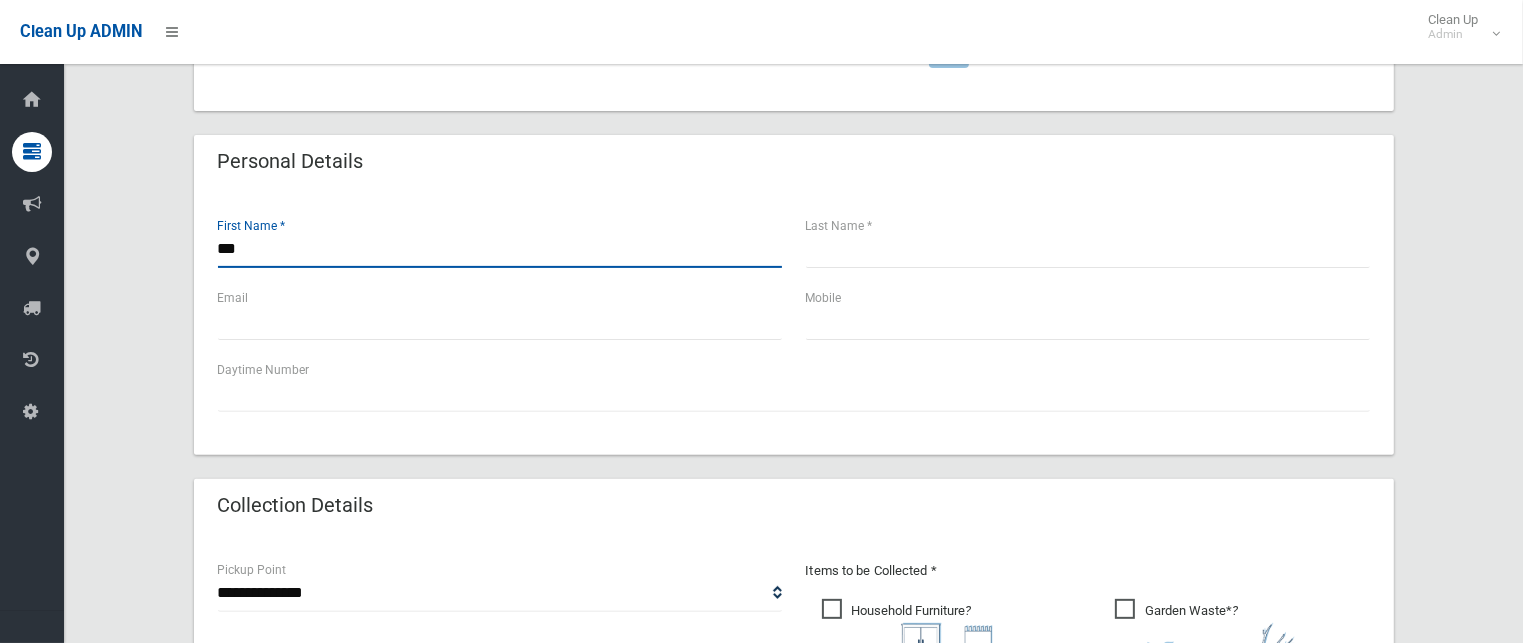 type on "***" 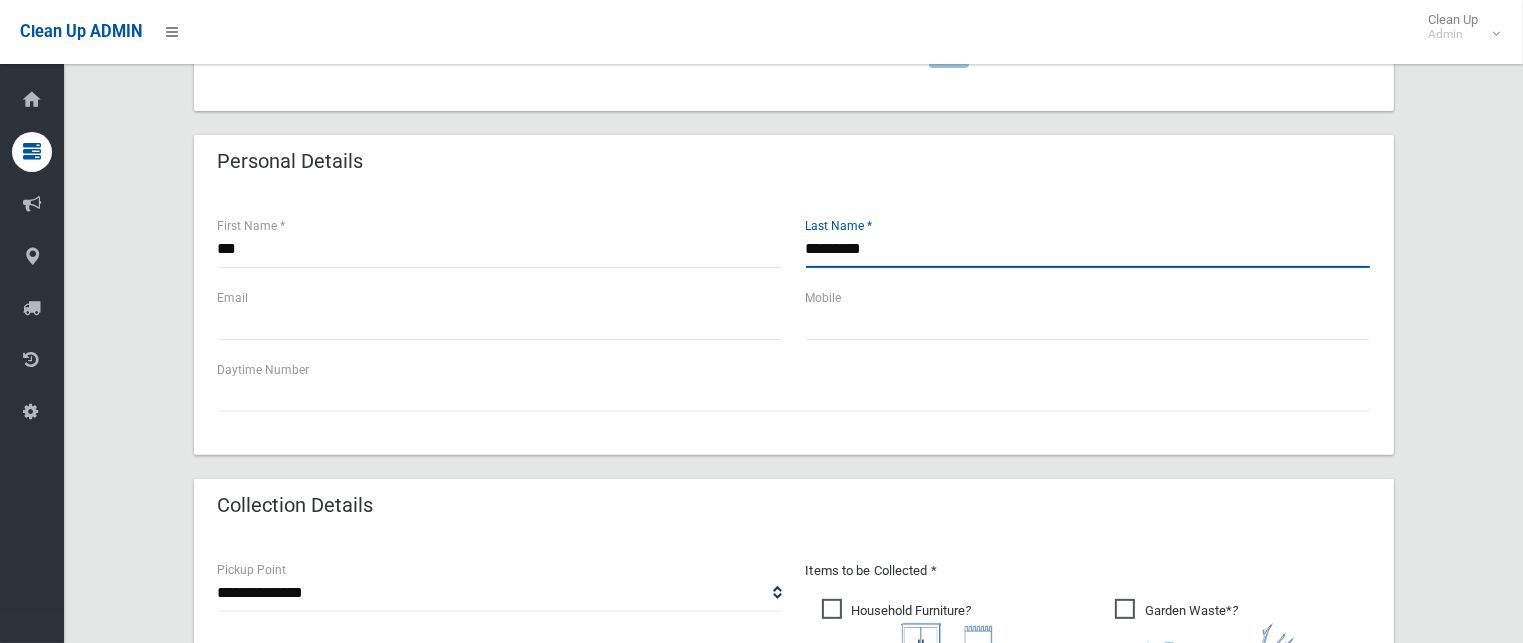 type on "*********" 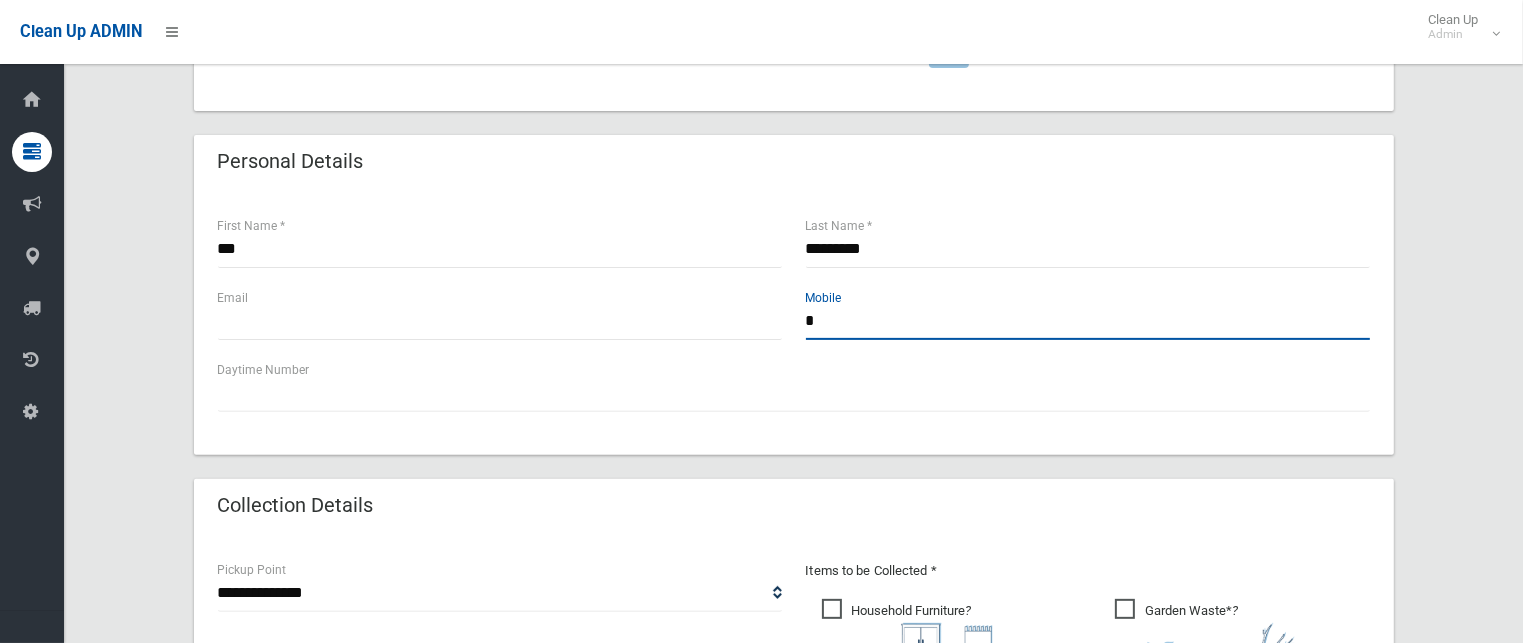 paste on "**********" 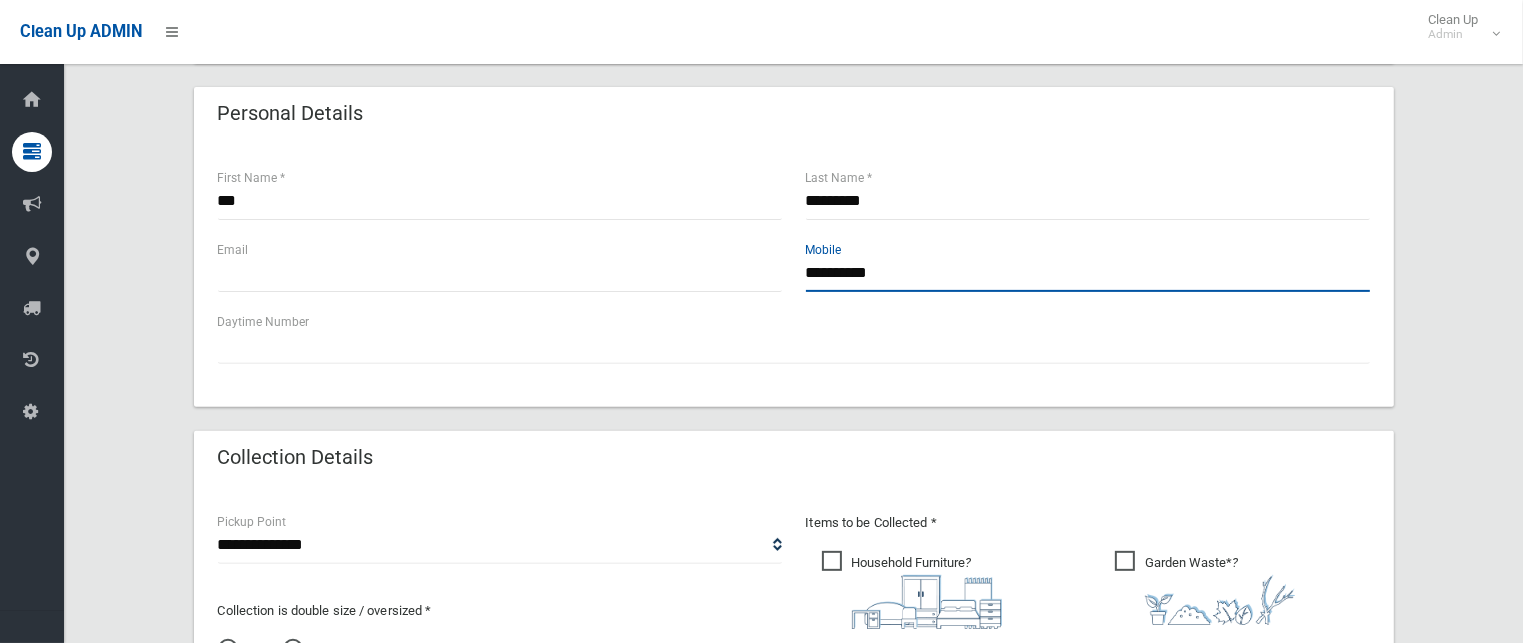 scroll, scrollTop: 900, scrollLeft: 0, axis: vertical 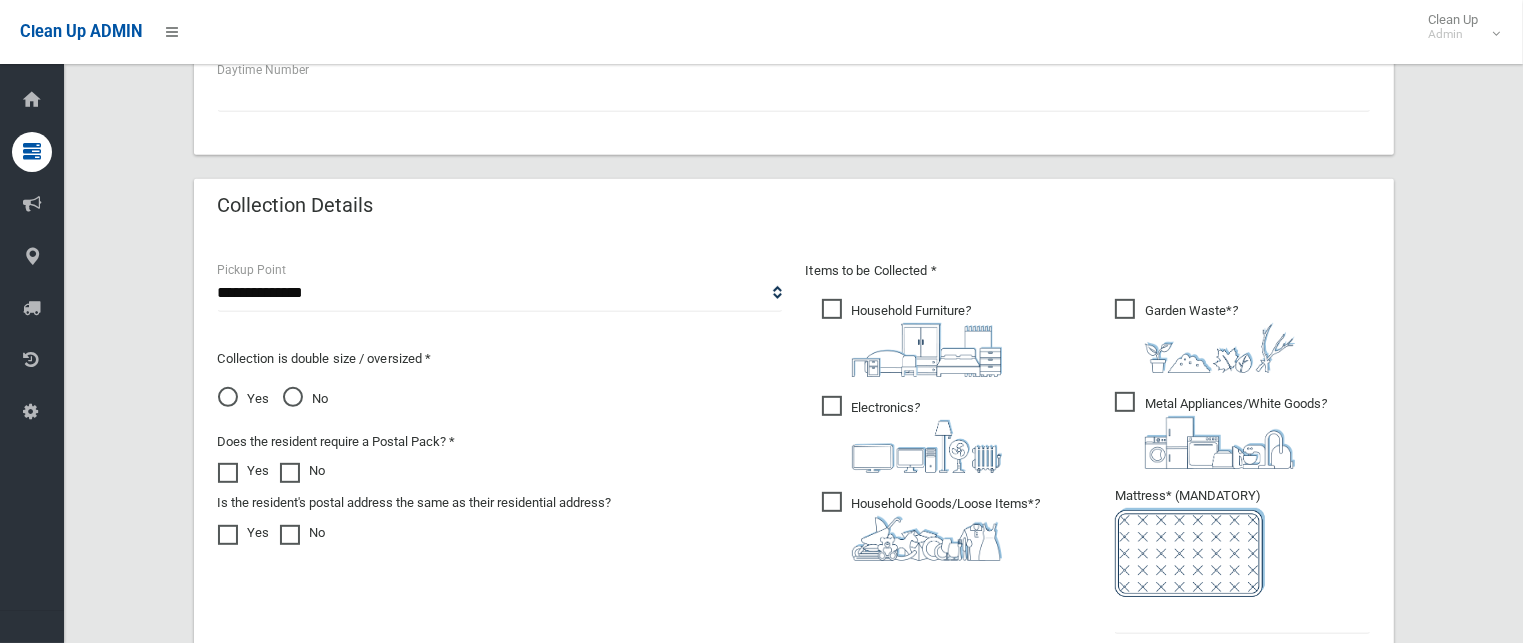 type on "**********" 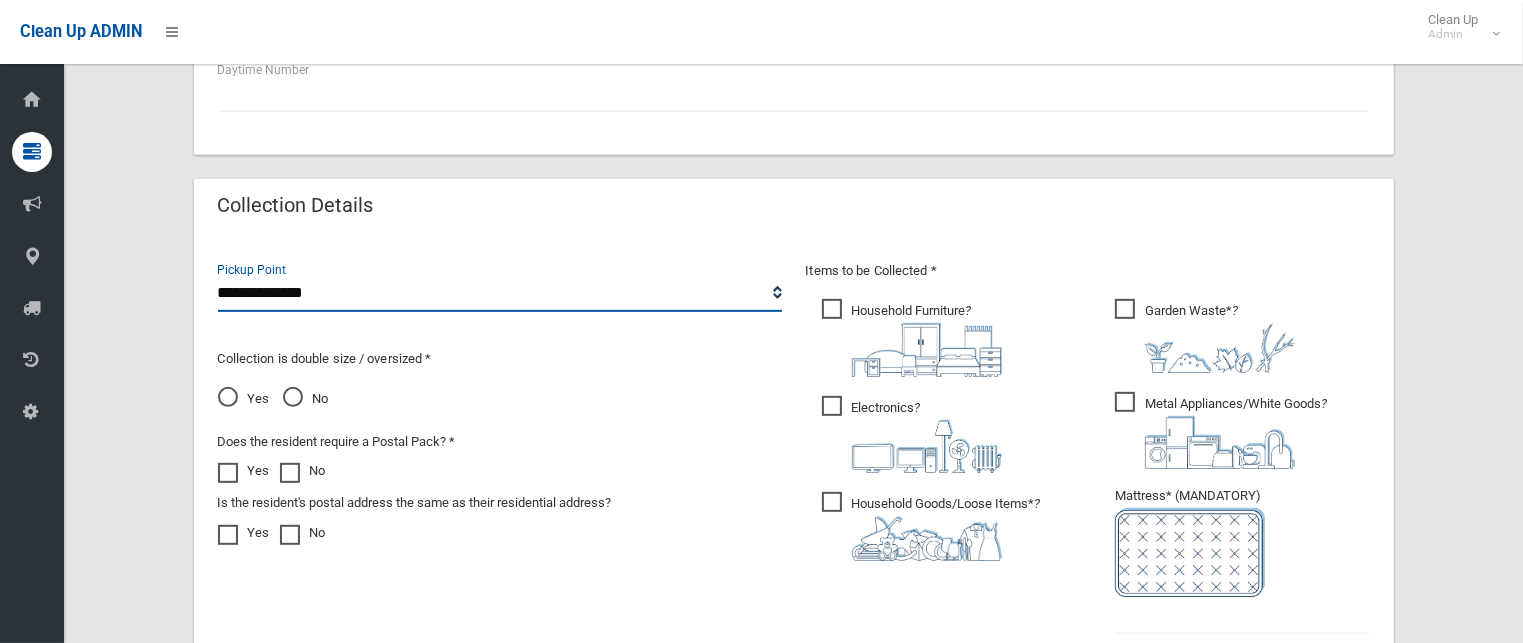 click on "**********" at bounding box center [500, 293] 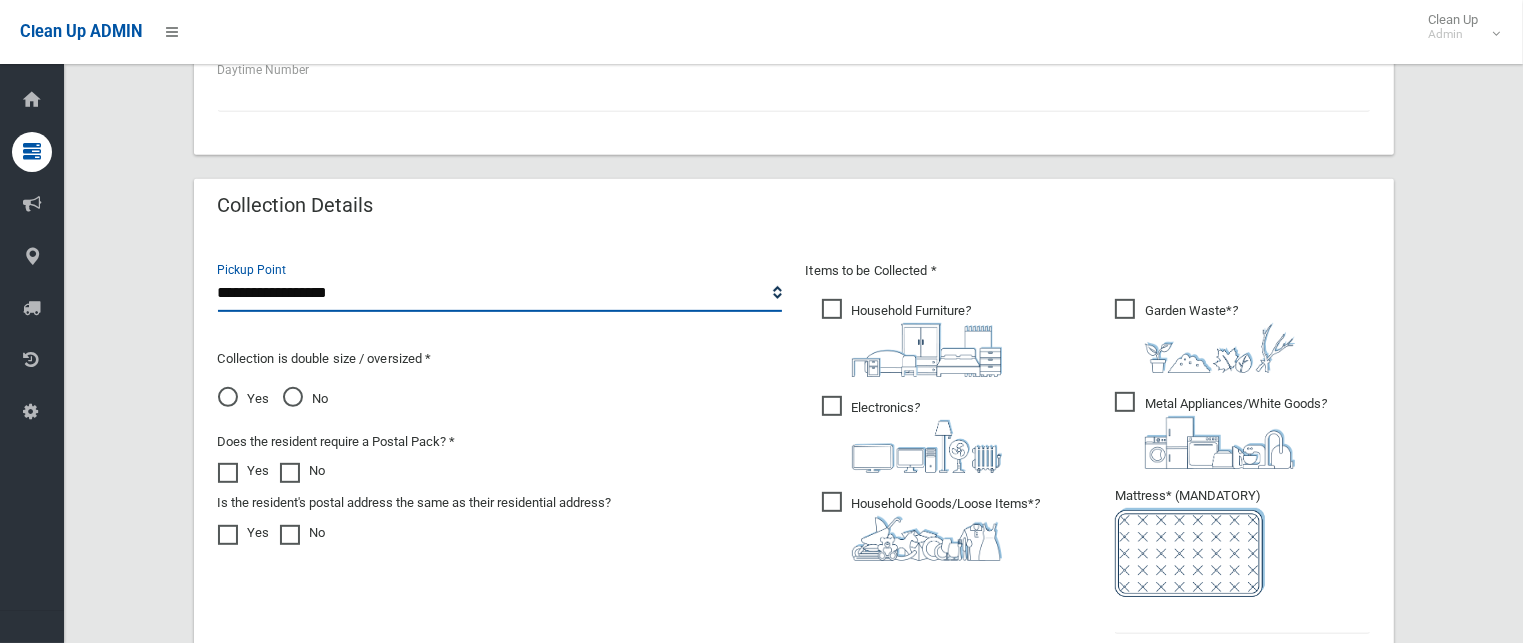 click on "**********" at bounding box center [500, 293] 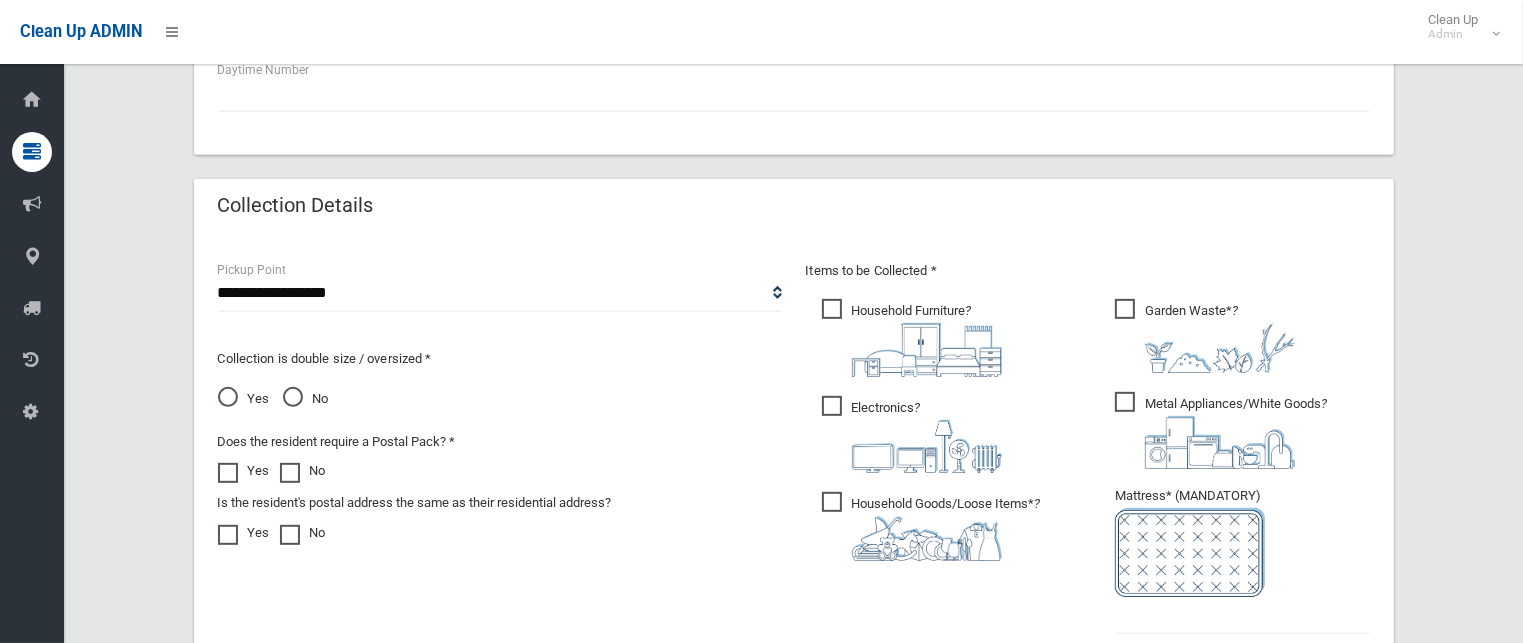 click on "No" at bounding box center (306, 399) 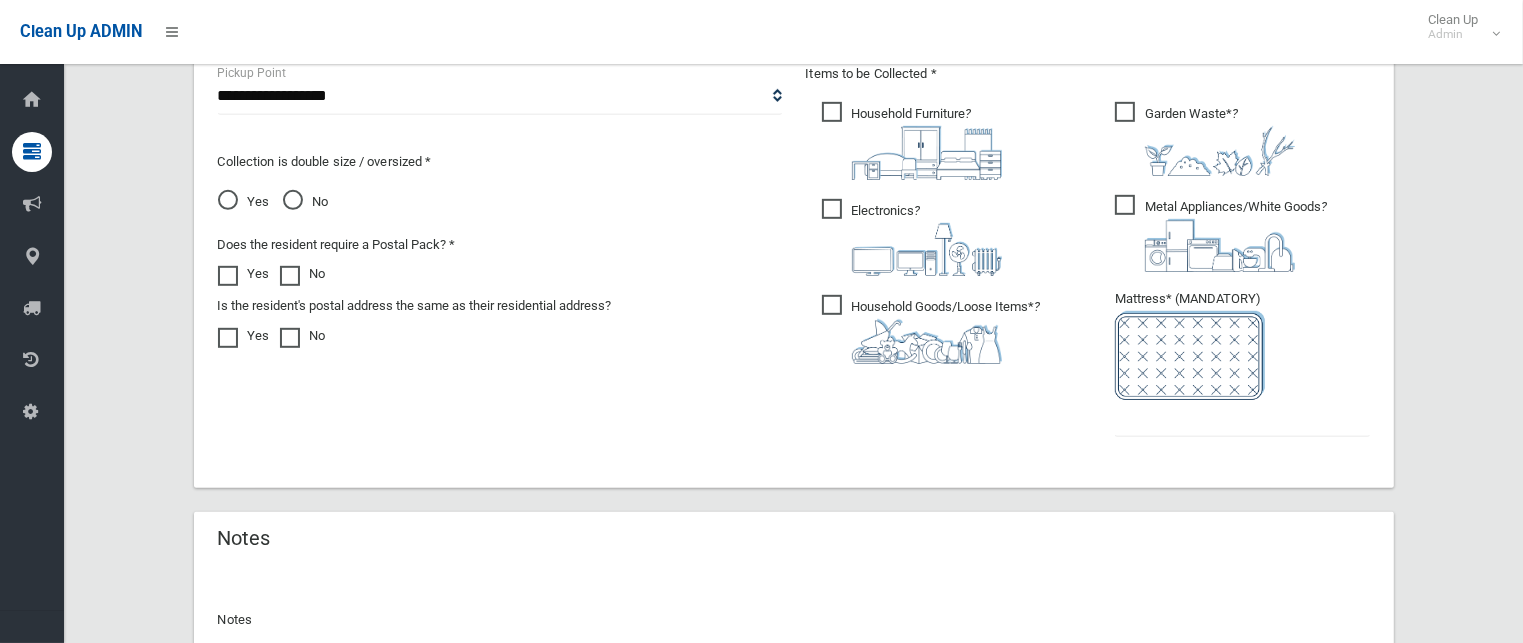 scroll, scrollTop: 1100, scrollLeft: 0, axis: vertical 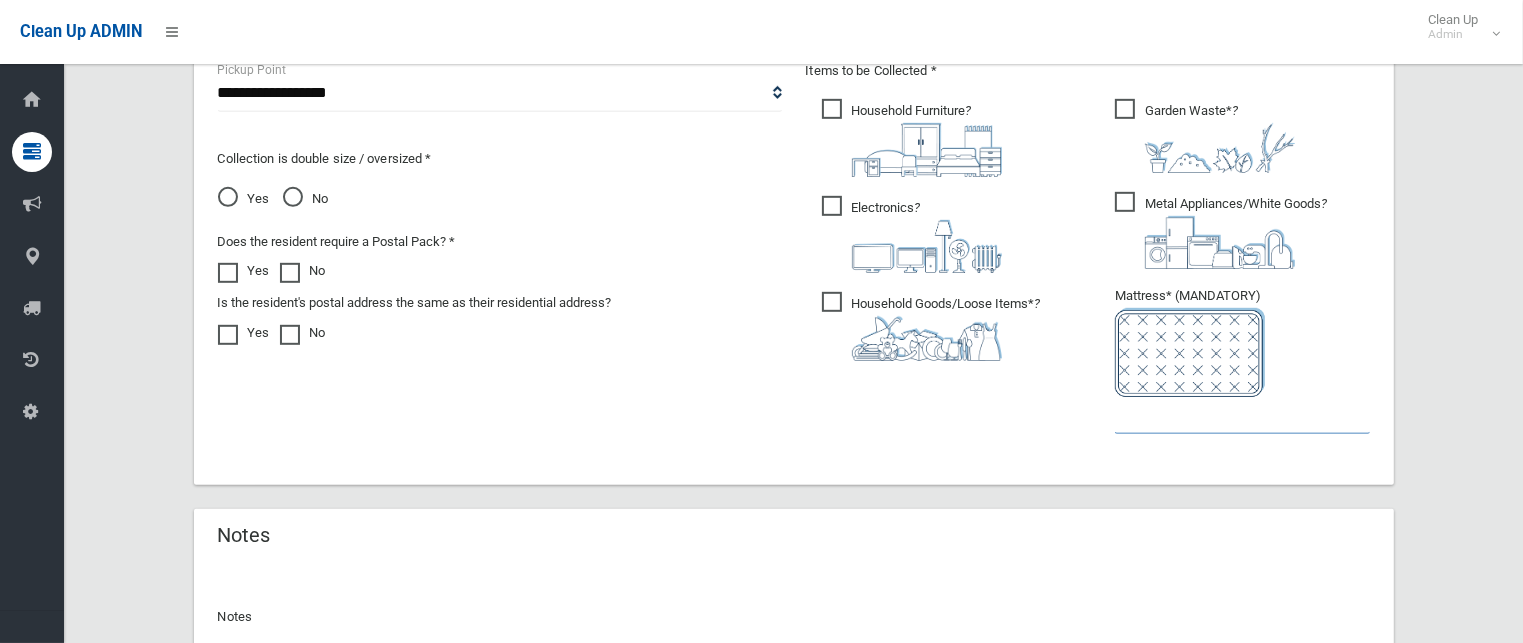 click at bounding box center (1242, 415) 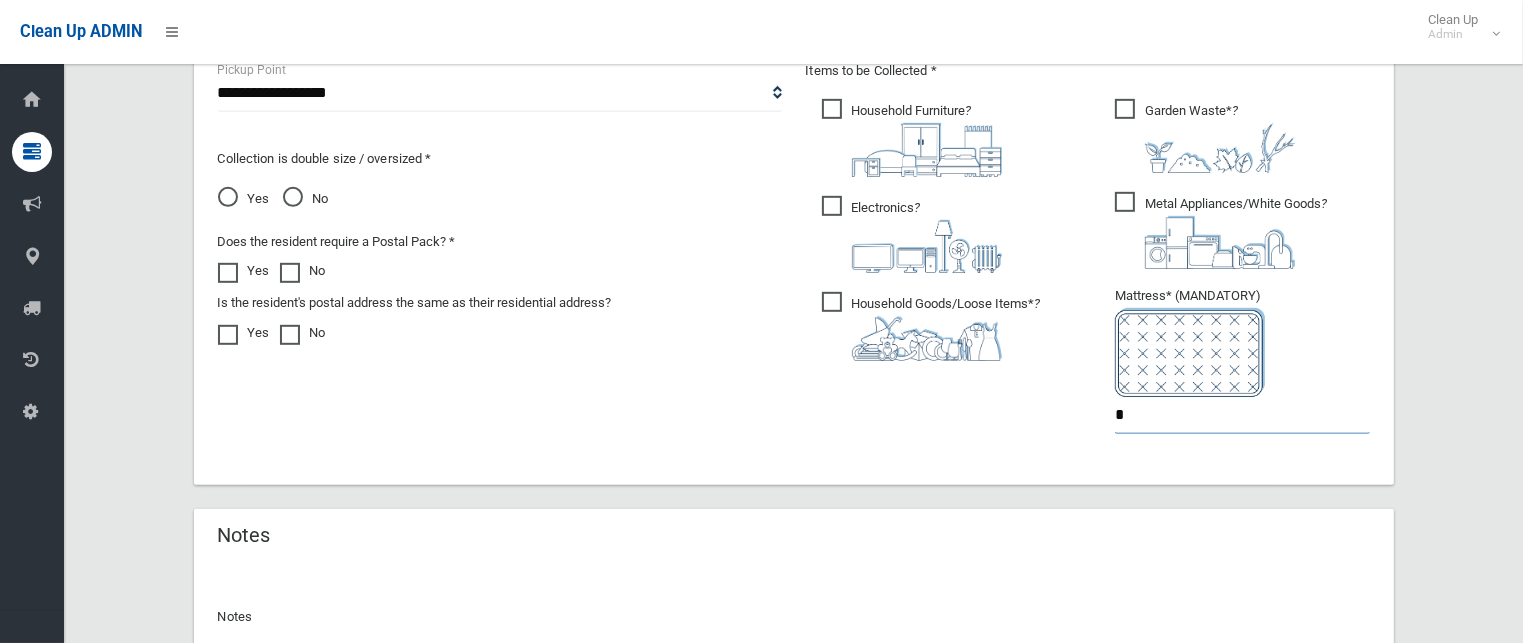 drag, startPoint x: 1184, startPoint y: 418, endPoint x: 1064, endPoint y: 419, distance: 120.004166 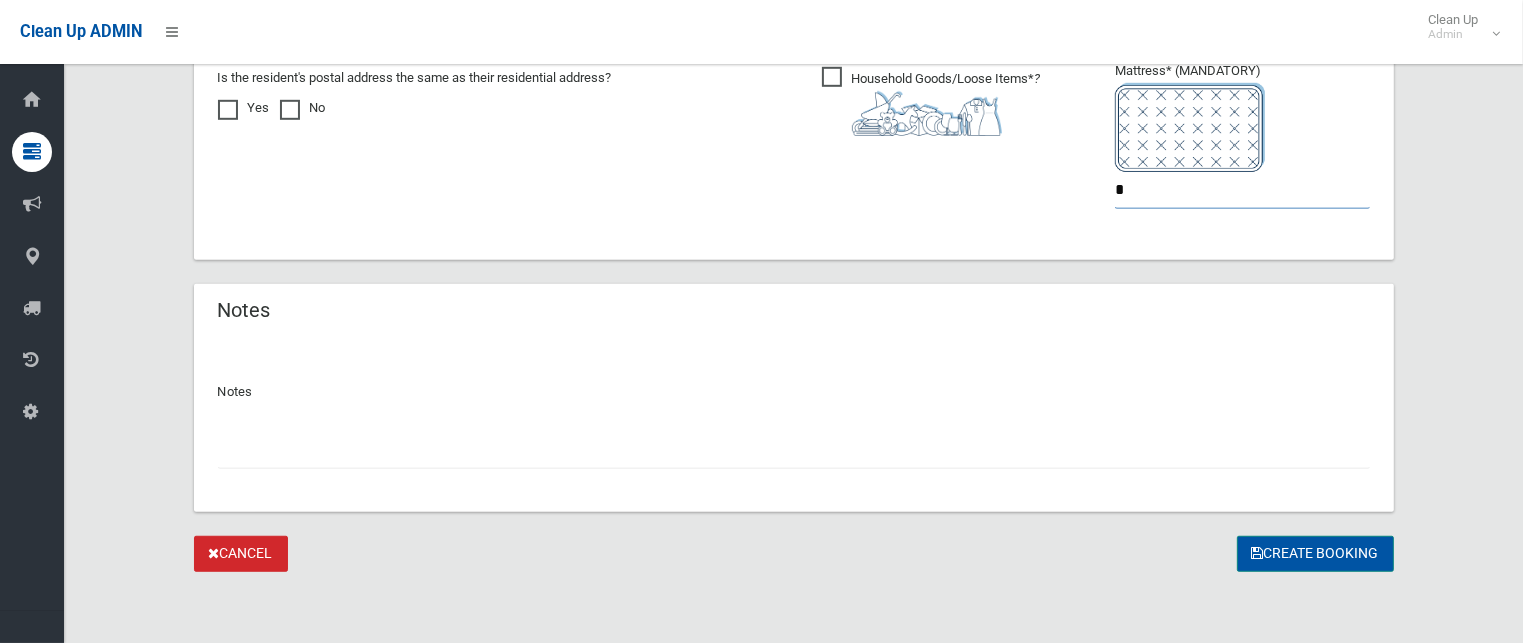 type on "*" 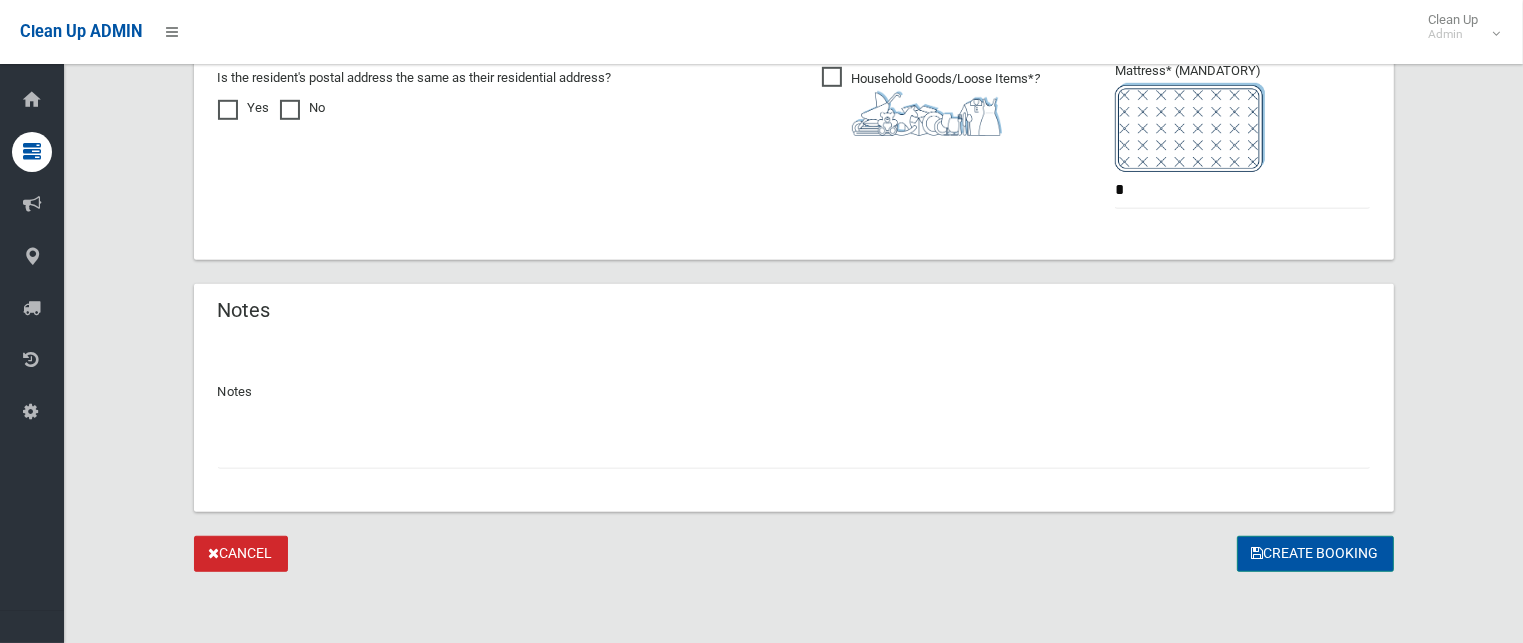 click on "Create Booking" at bounding box center (1315, 554) 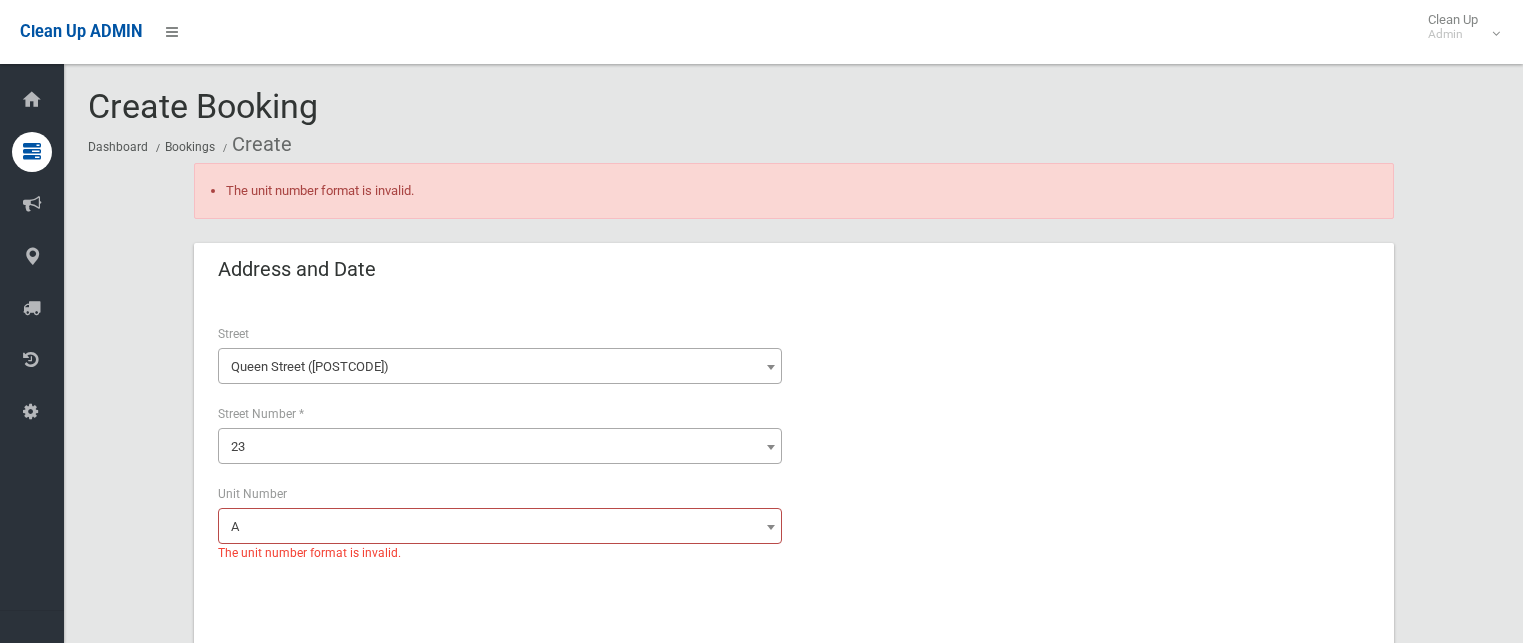 scroll, scrollTop: 0, scrollLeft: 0, axis: both 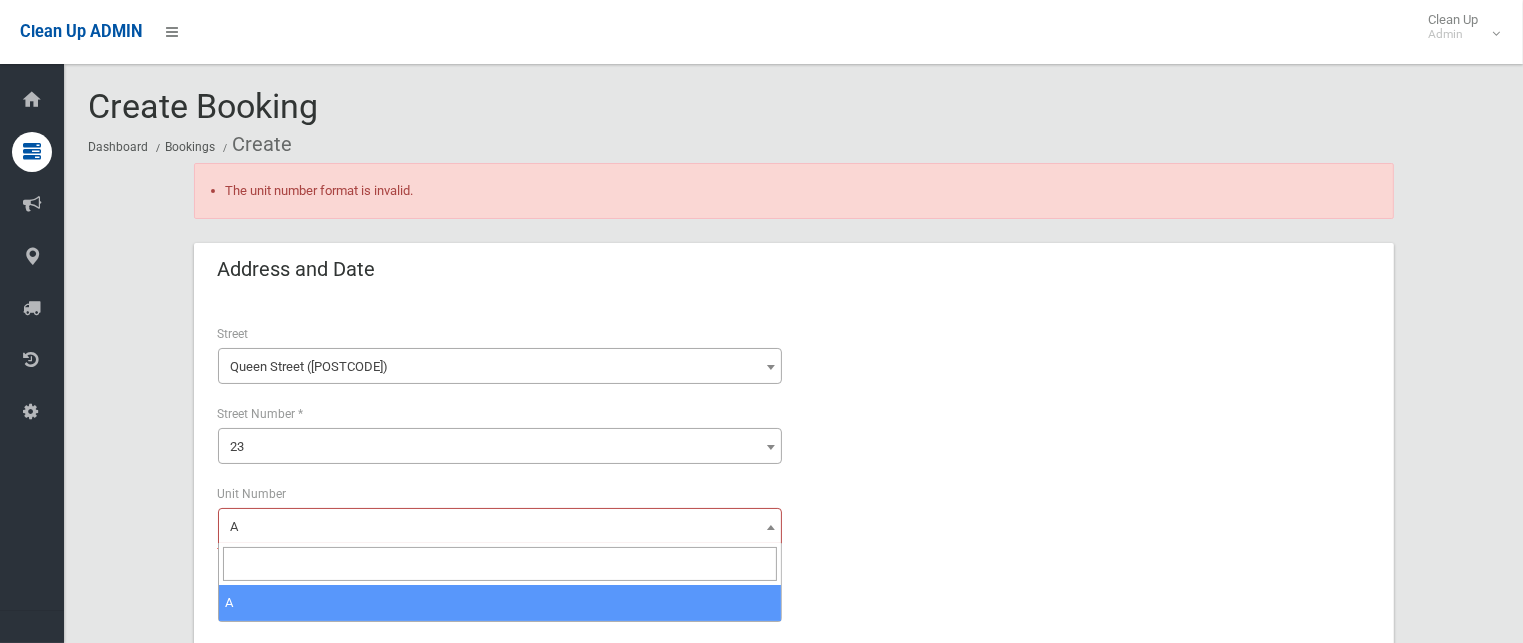 click on "A" at bounding box center [500, 527] 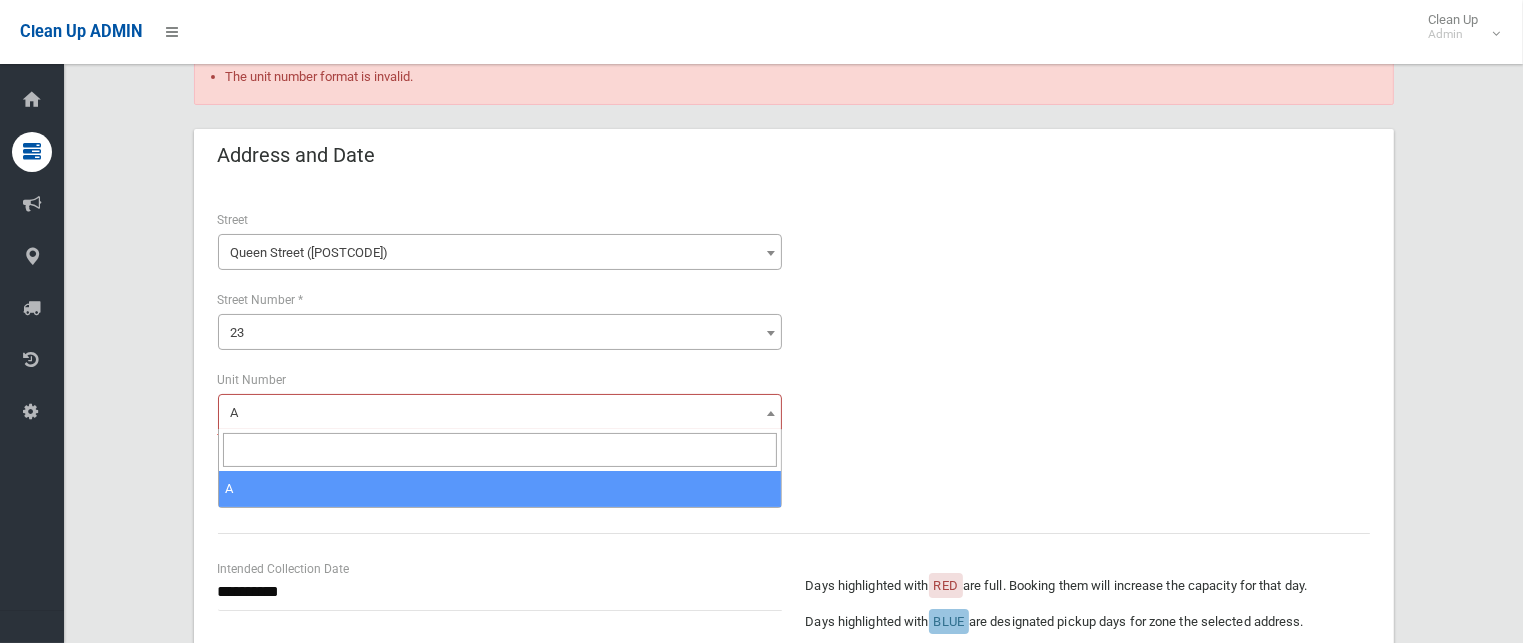 scroll, scrollTop: 200, scrollLeft: 0, axis: vertical 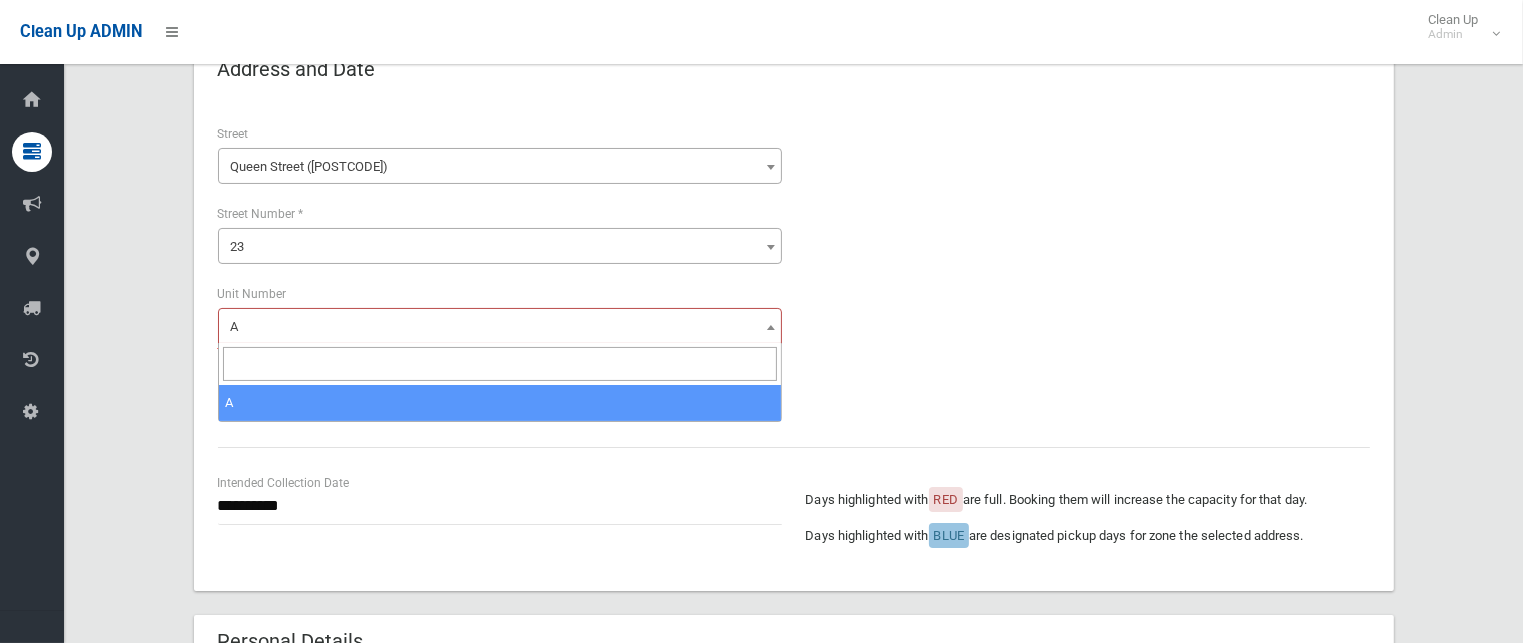 click at bounding box center [500, 364] 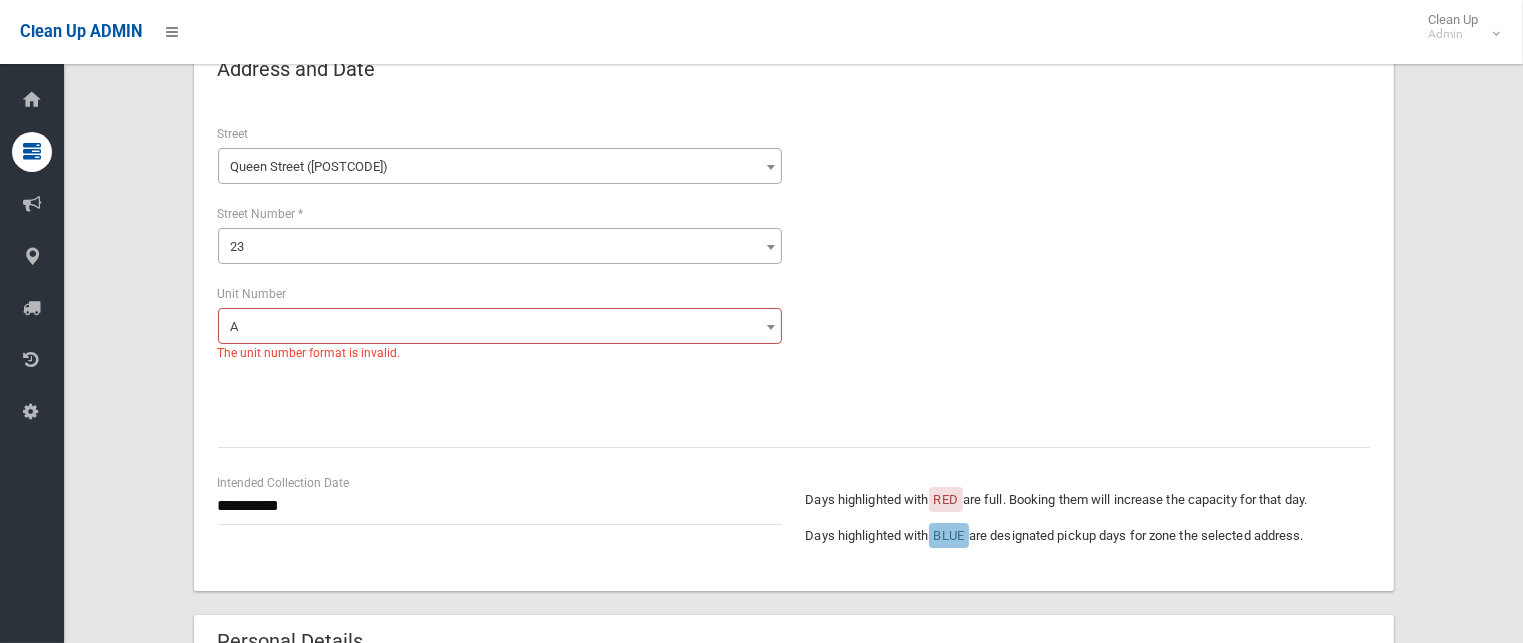 click on "23" at bounding box center (500, 247) 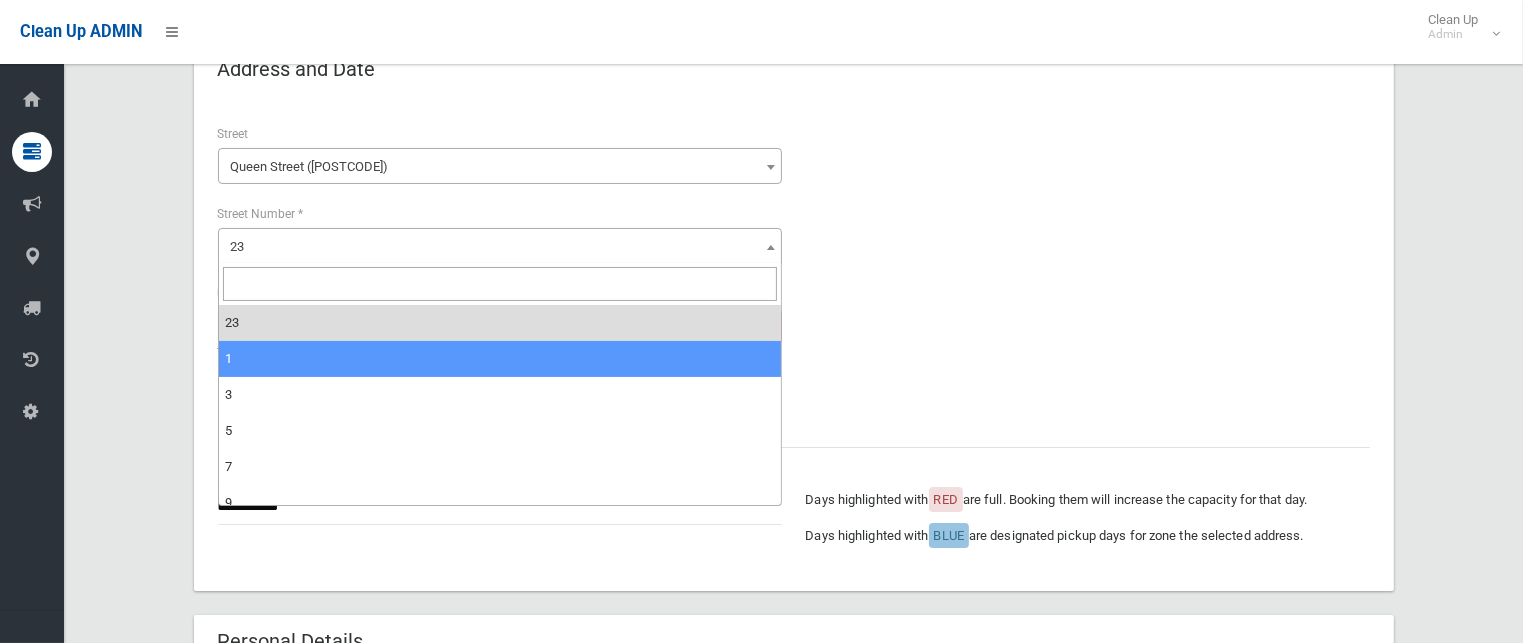 select on "*" 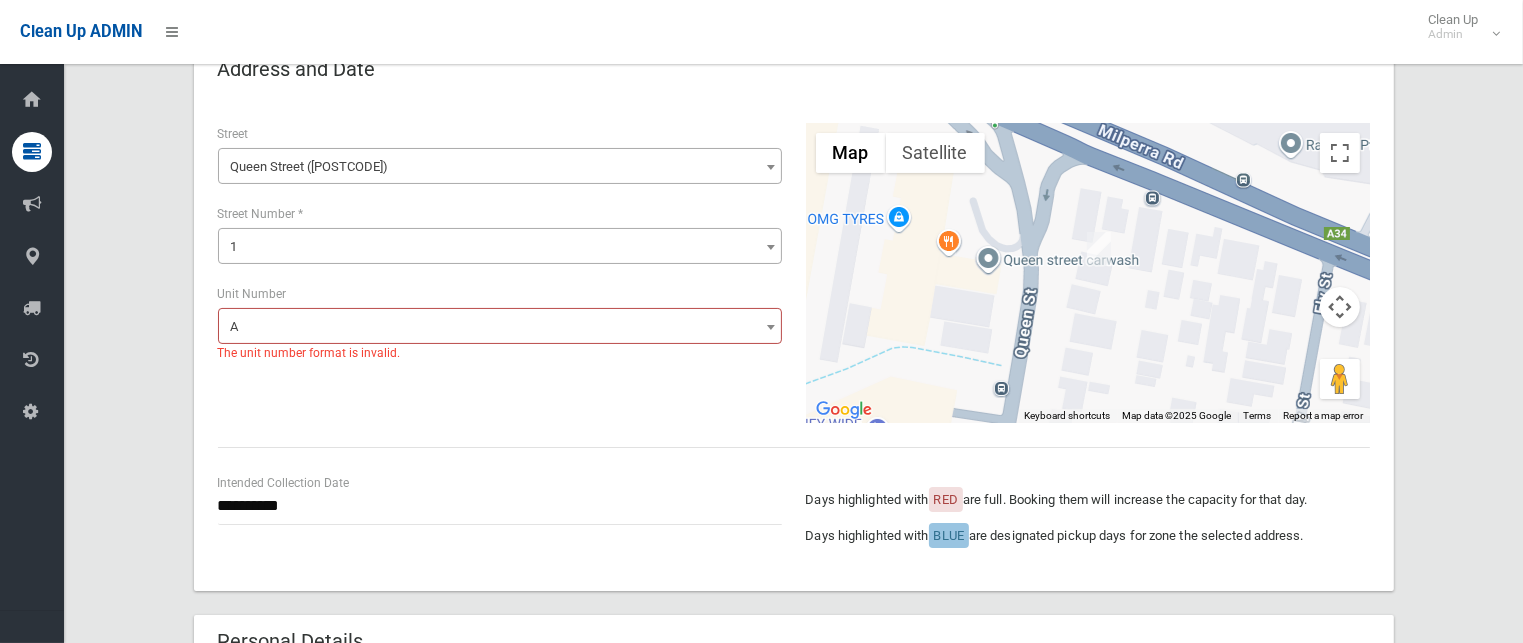 click on "A" at bounding box center [500, 327] 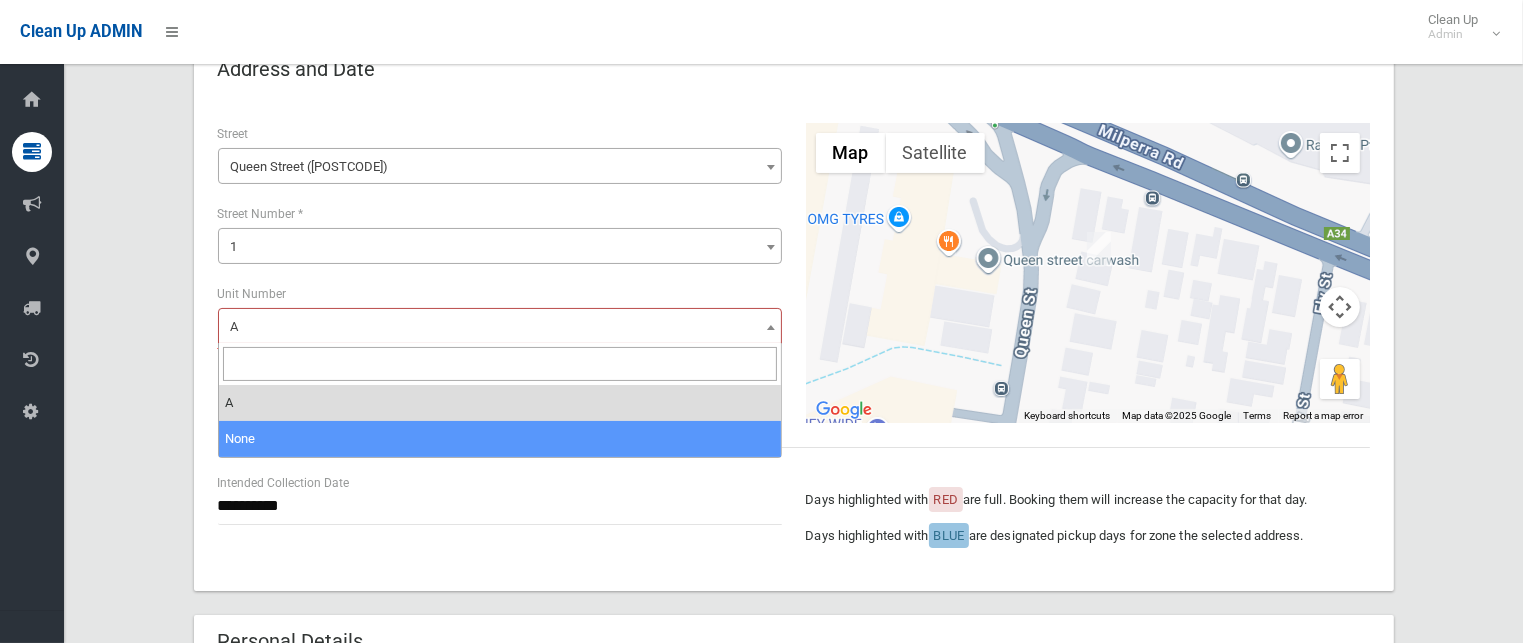 select on "*" 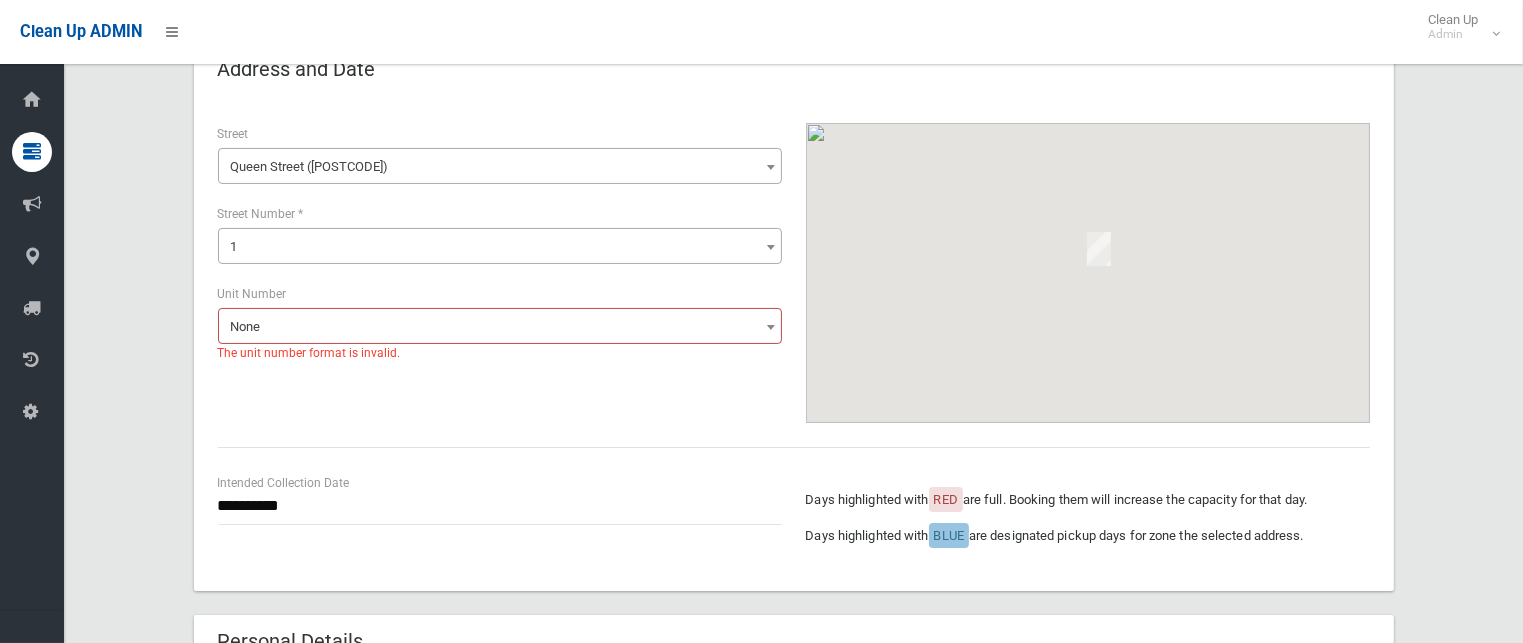 click on "1" at bounding box center [500, 247] 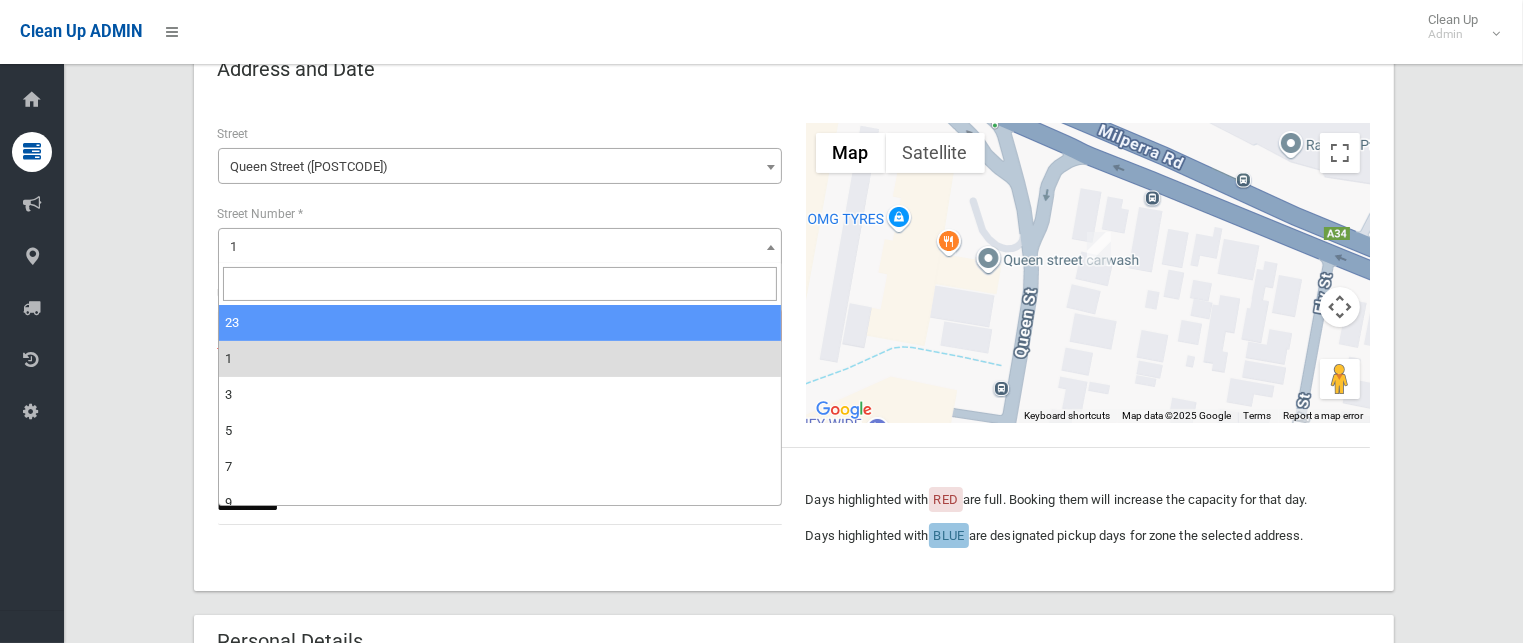select on "**" 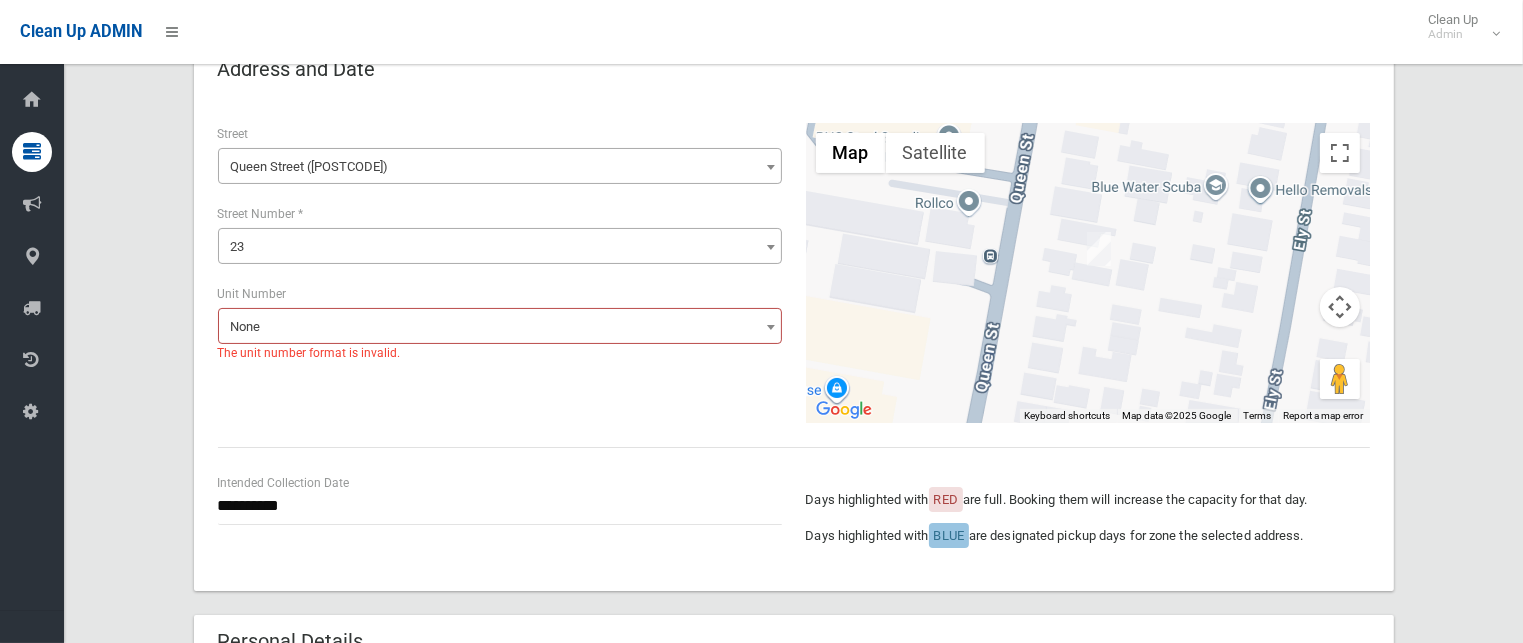 click on "None" at bounding box center [500, 327] 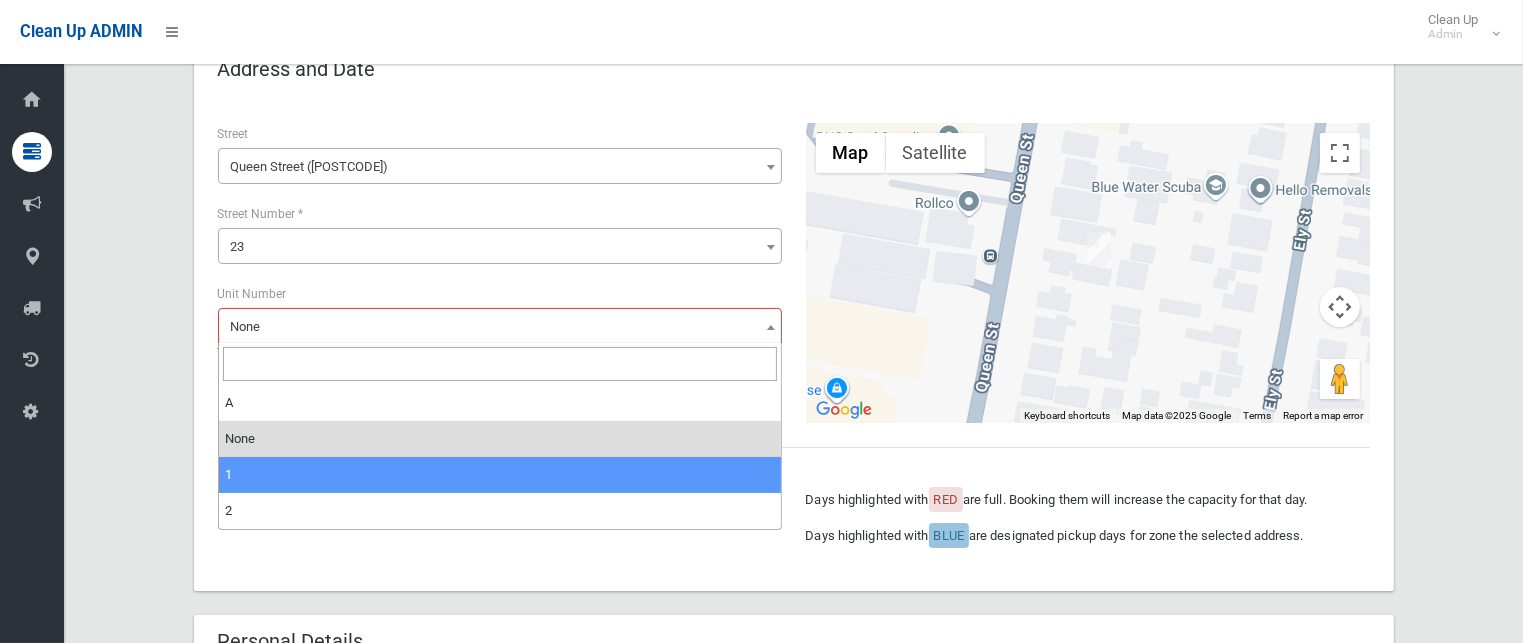 select on "*" 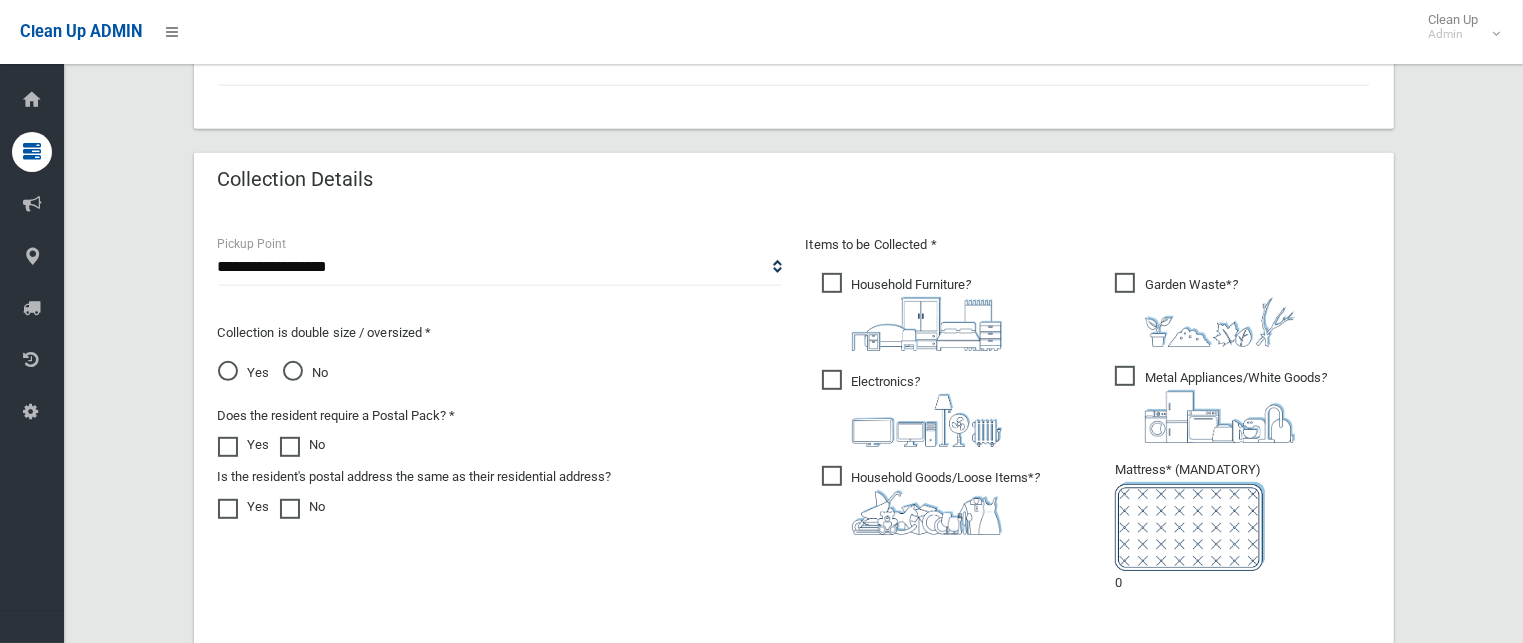 scroll, scrollTop: 1392, scrollLeft: 0, axis: vertical 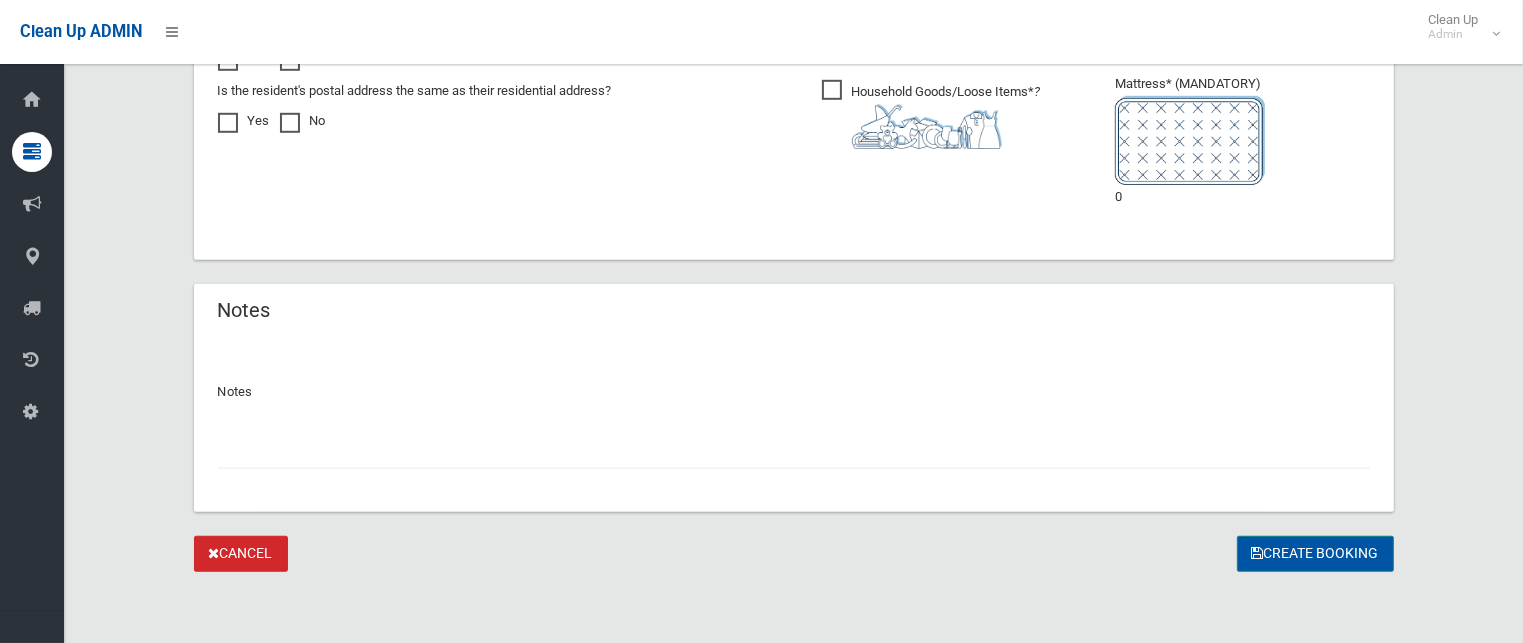 click on "Create Booking" at bounding box center [1315, 554] 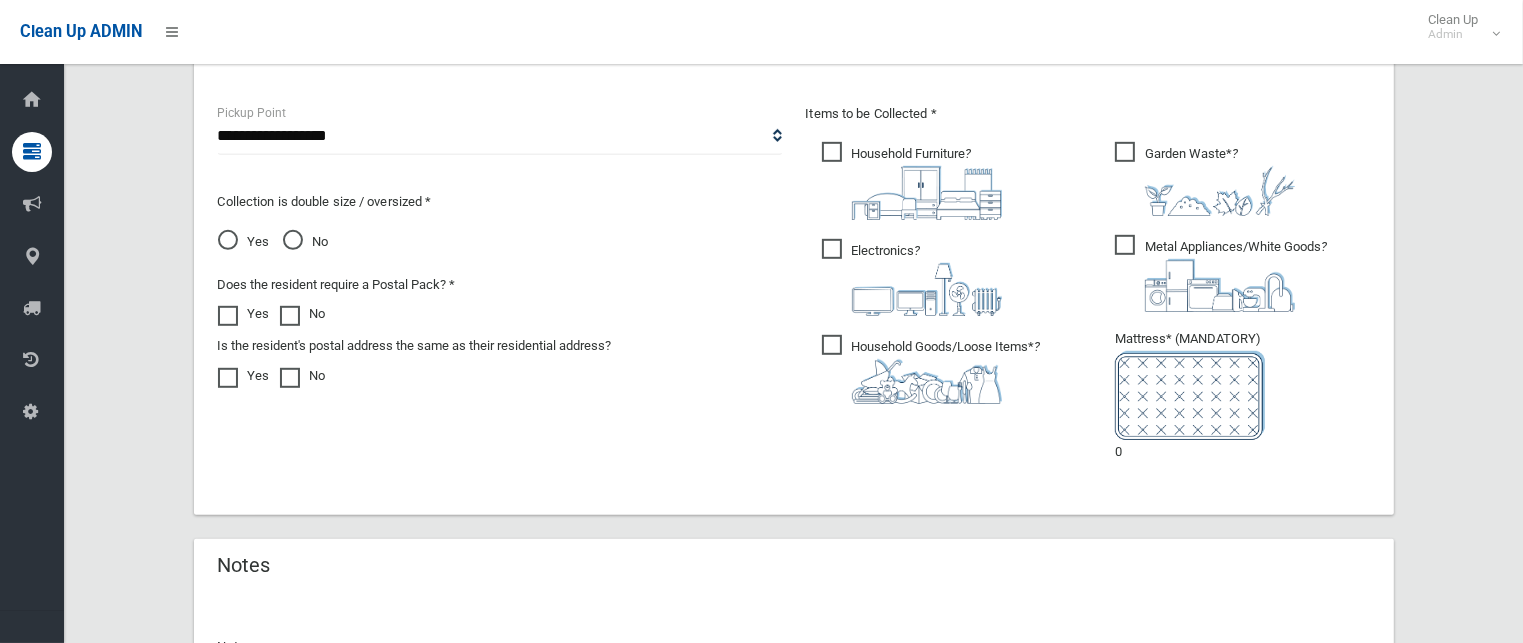 scroll, scrollTop: 1092, scrollLeft: 0, axis: vertical 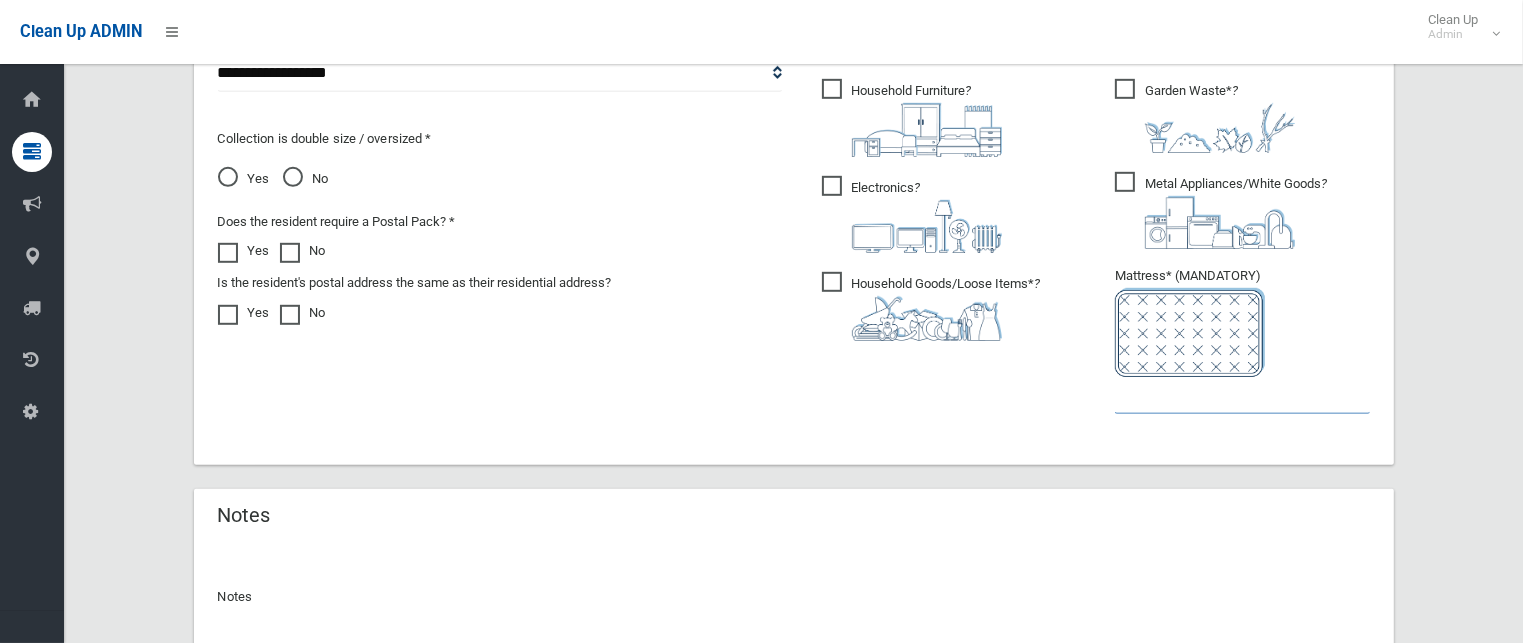 click at bounding box center [1242, 395] 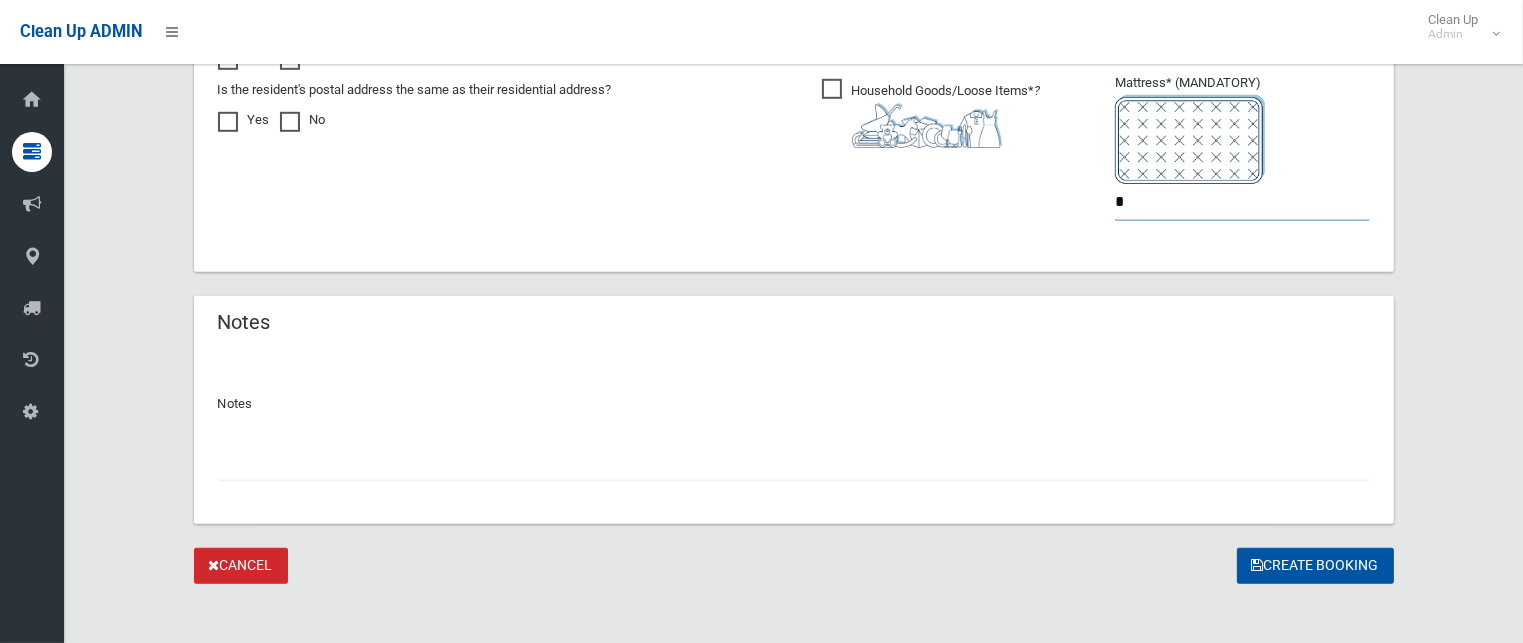 scroll, scrollTop: 1404, scrollLeft: 0, axis: vertical 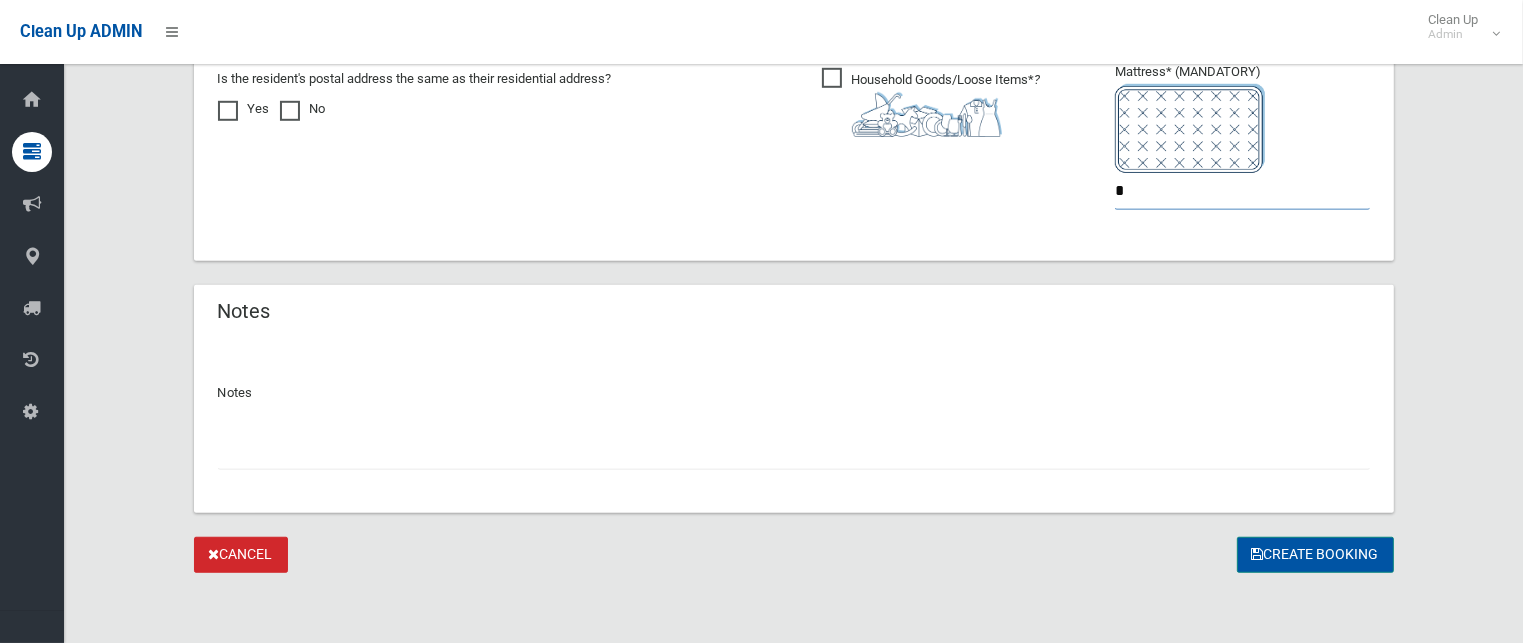 type on "*" 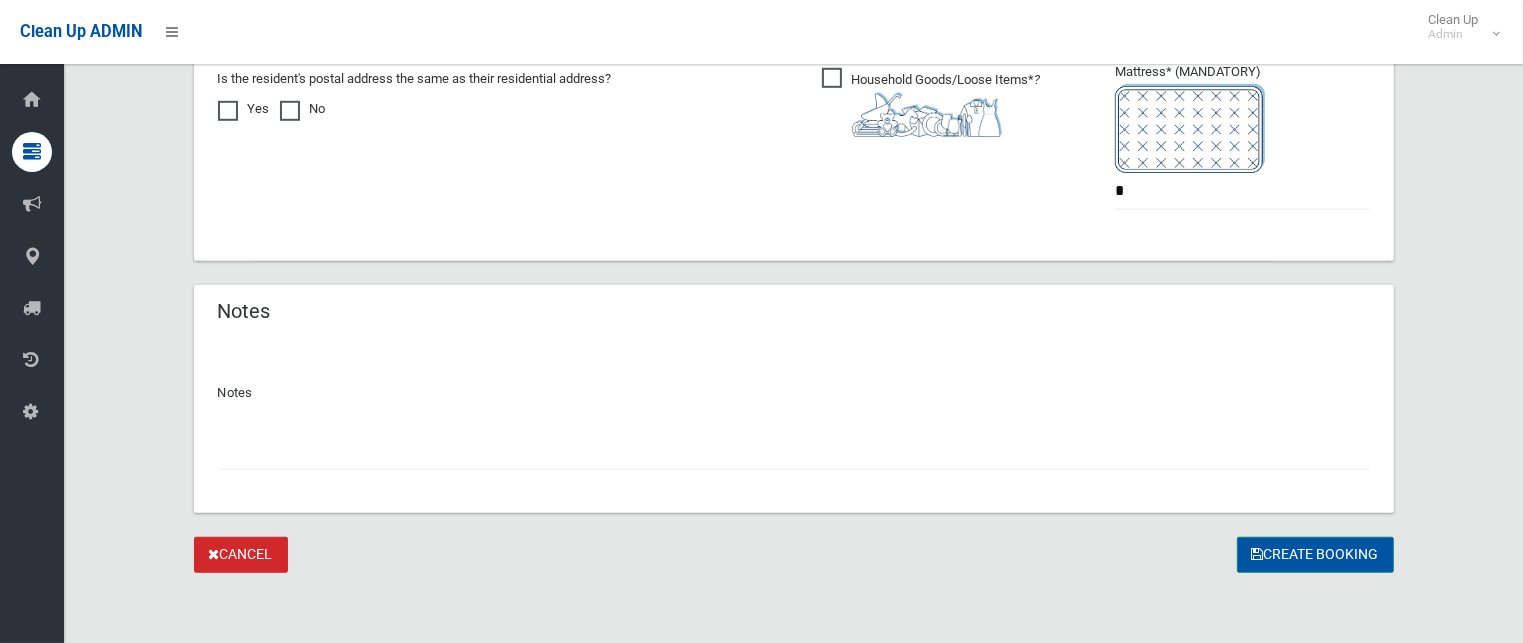 click on "Create Booking" at bounding box center [1315, 555] 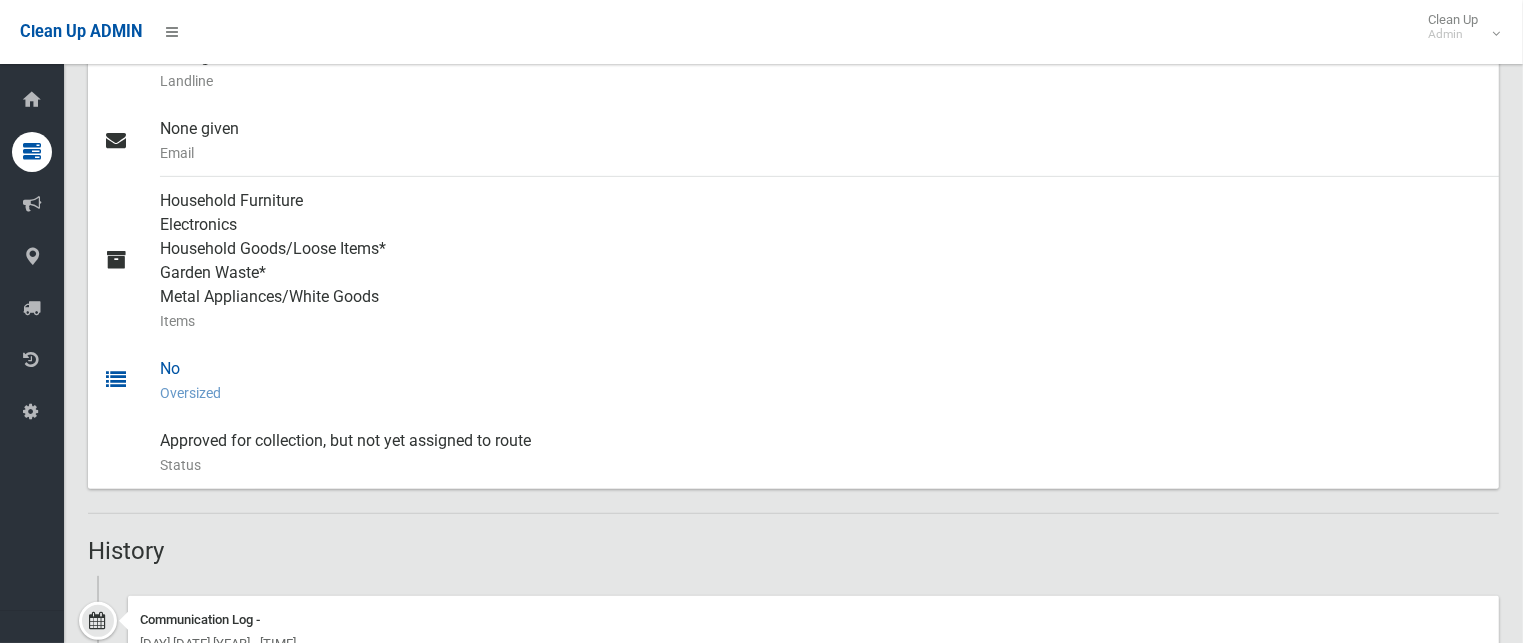 scroll, scrollTop: 923, scrollLeft: 0, axis: vertical 